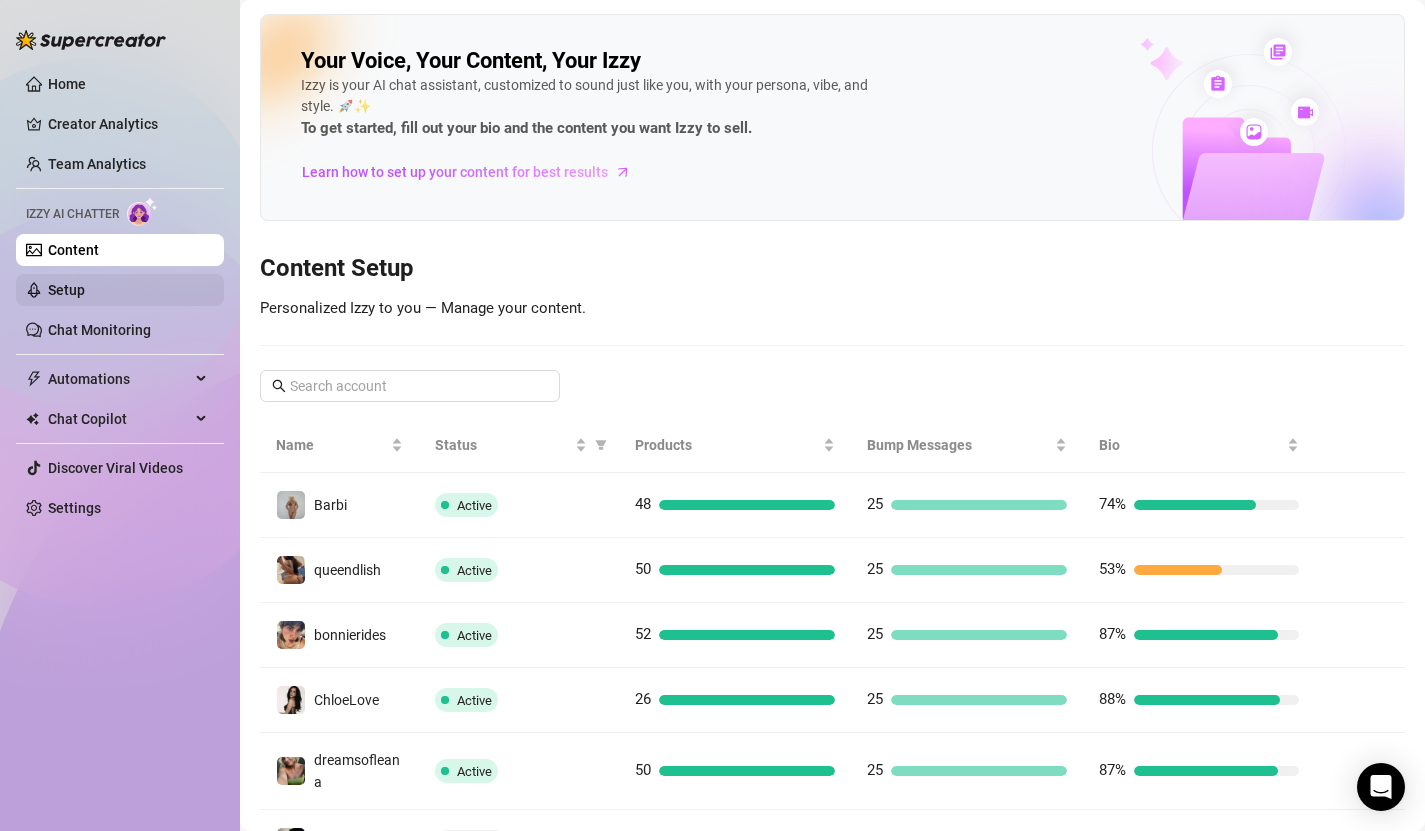 scroll, scrollTop: 0, scrollLeft: 0, axis: both 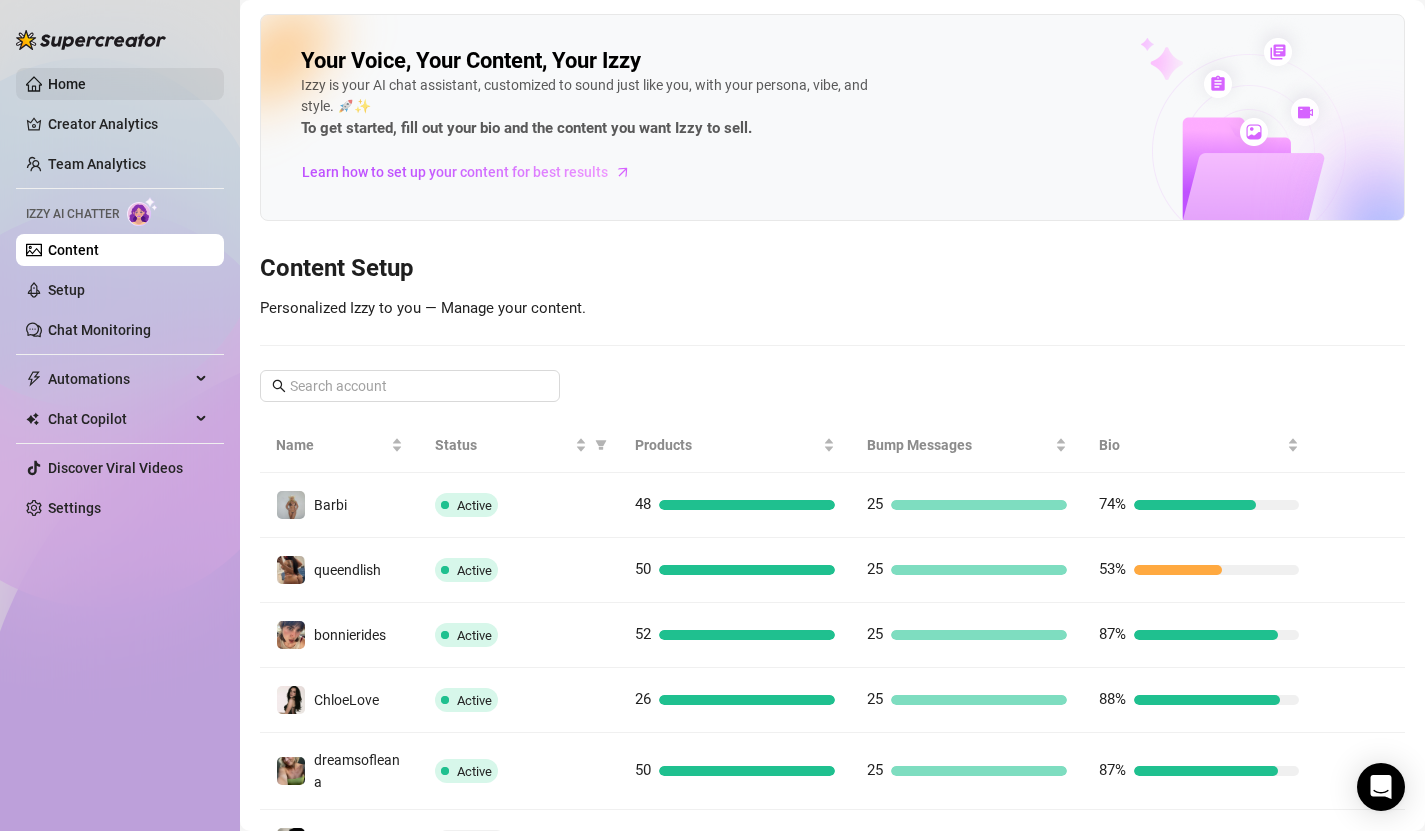 click on "Home" at bounding box center (67, 84) 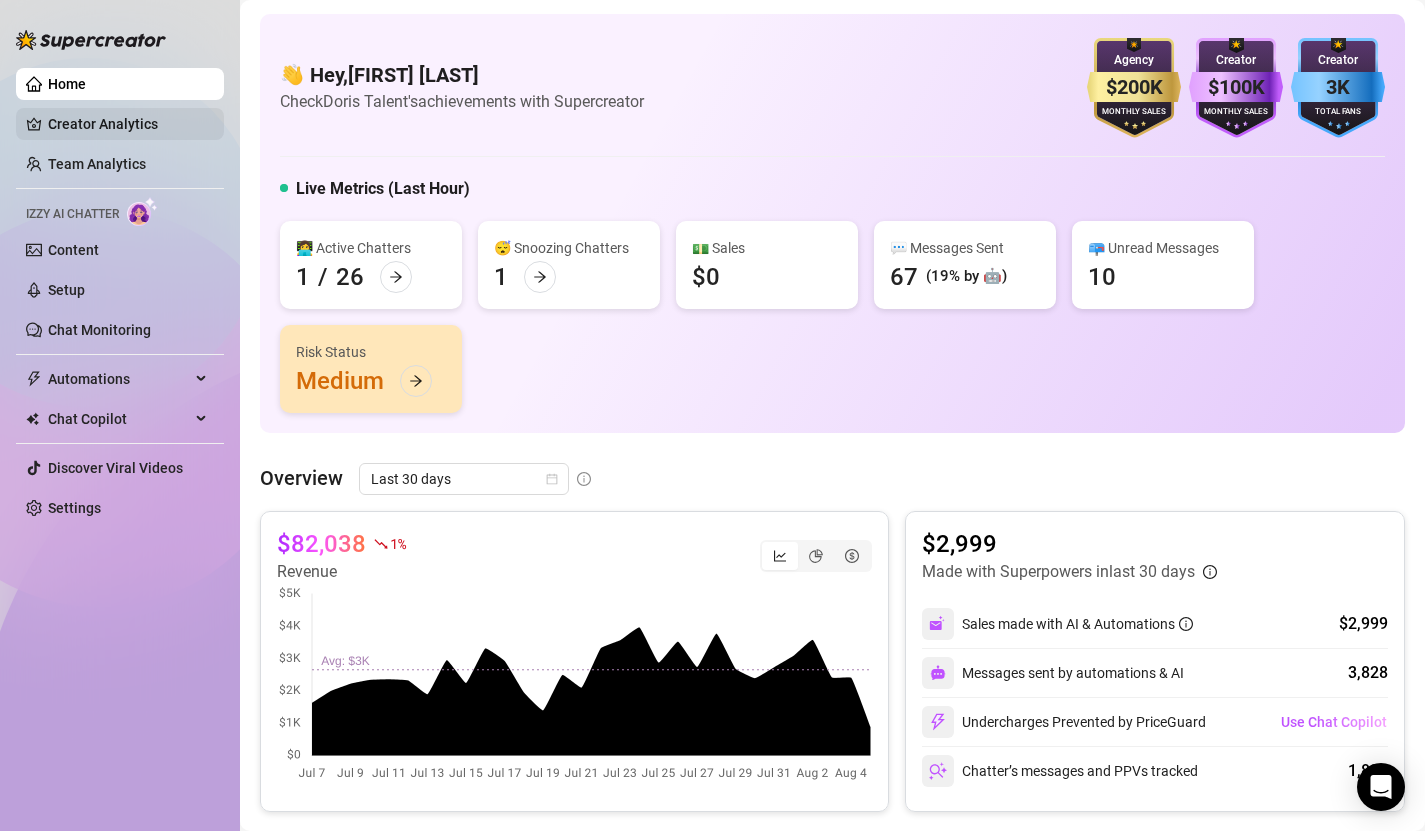 click on "Creator Analytics" at bounding box center [128, 124] 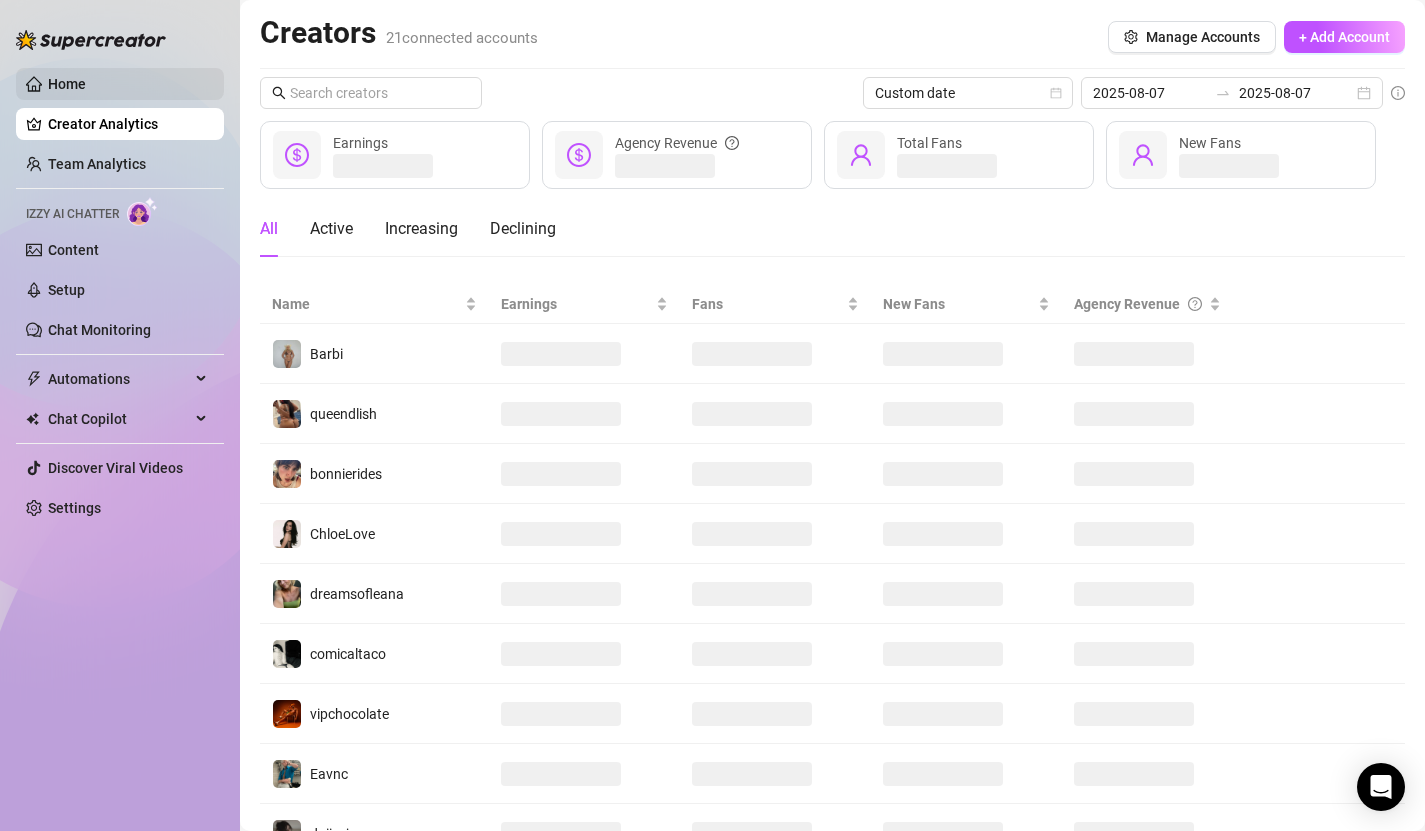 click on "Home" at bounding box center (67, 84) 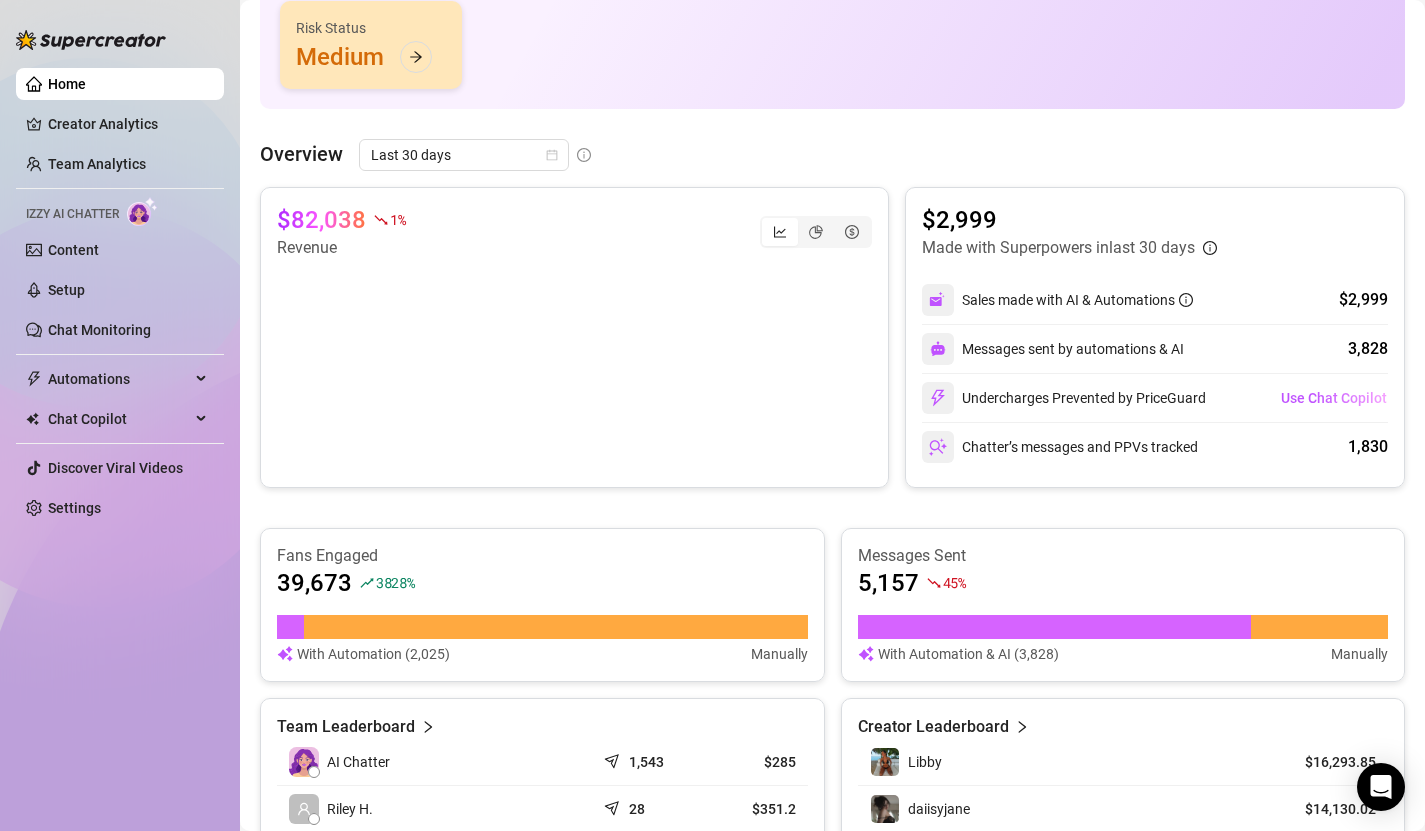 scroll, scrollTop: 0, scrollLeft: 0, axis: both 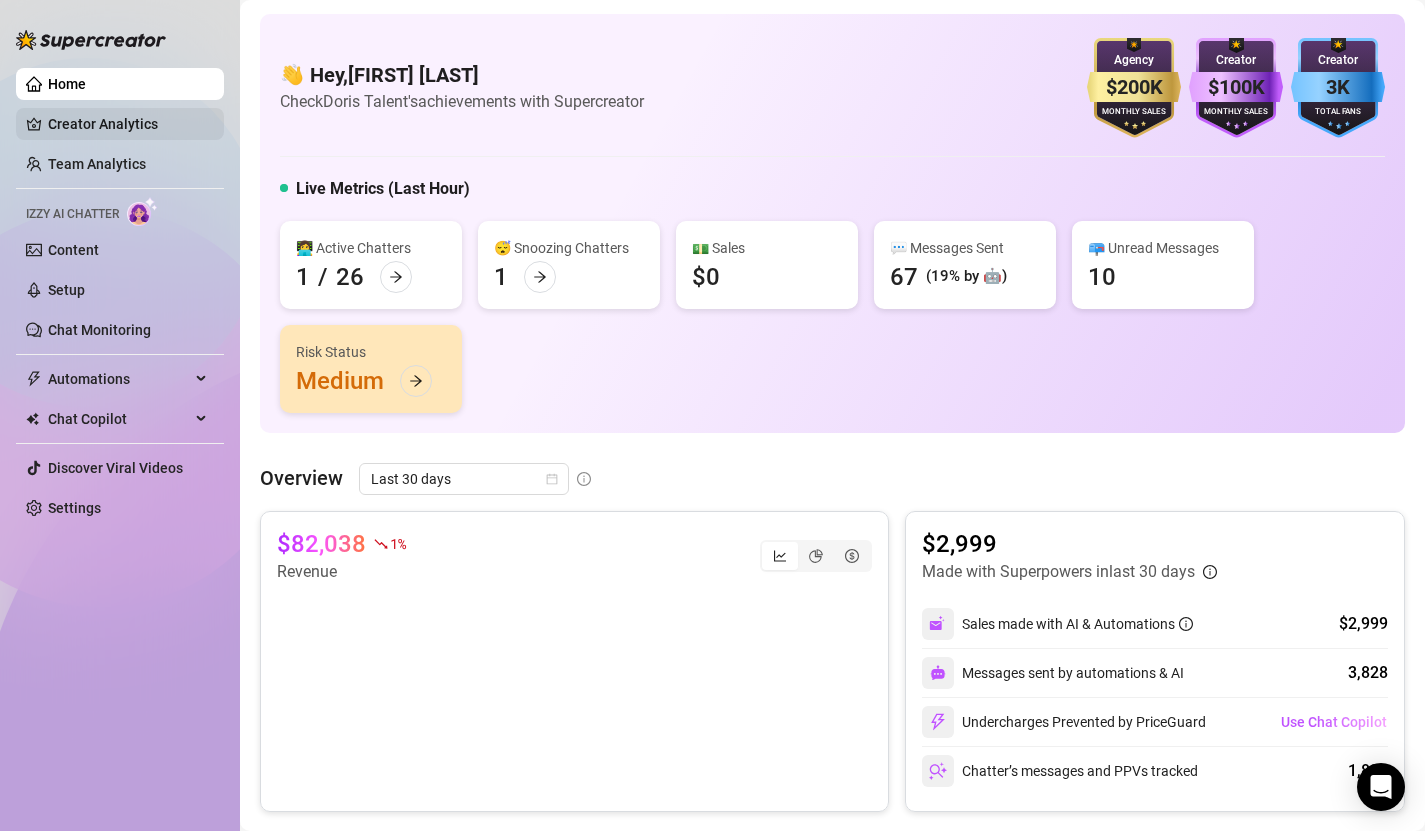 click on "Creator Analytics" at bounding box center (128, 124) 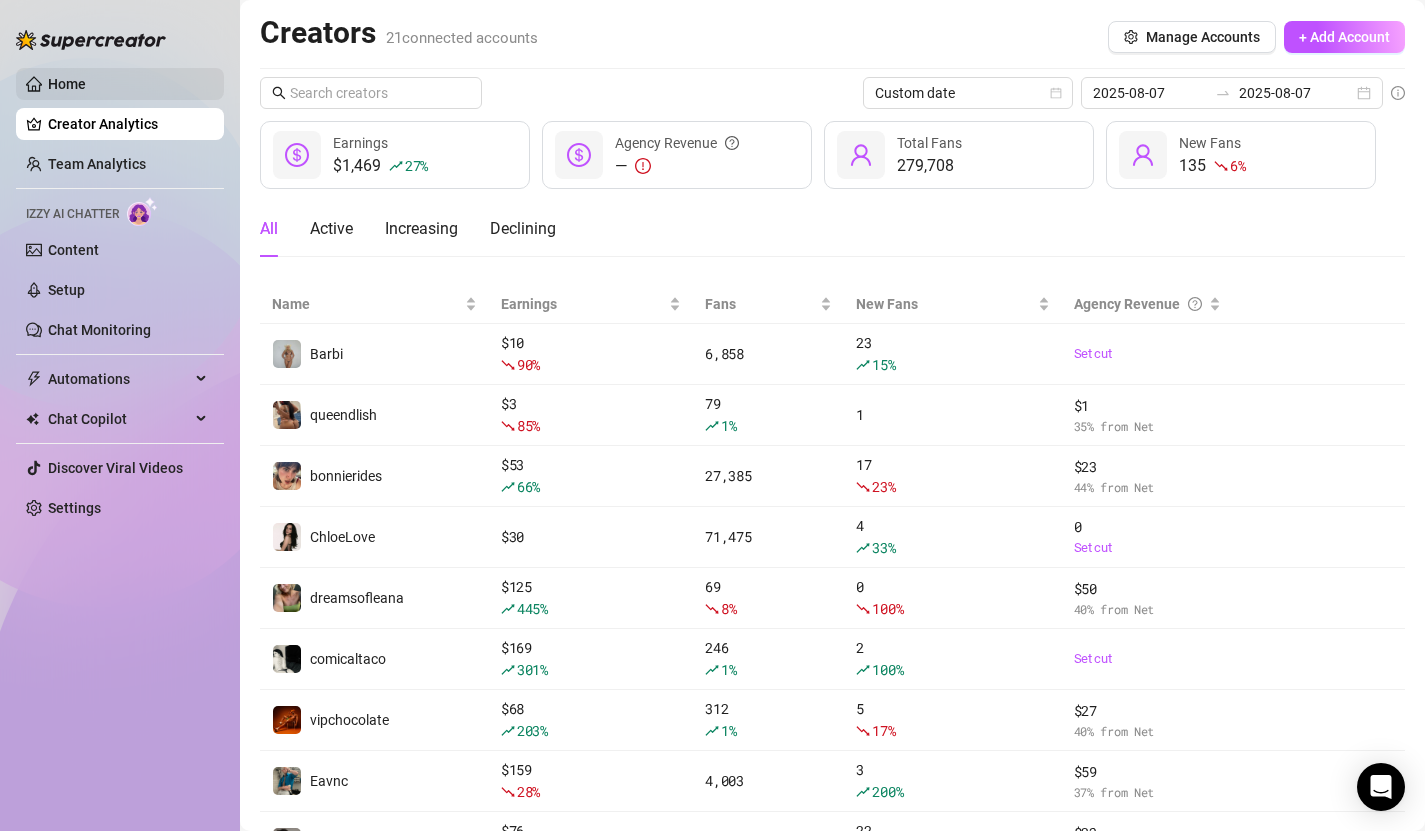 click on "Home" at bounding box center (67, 84) 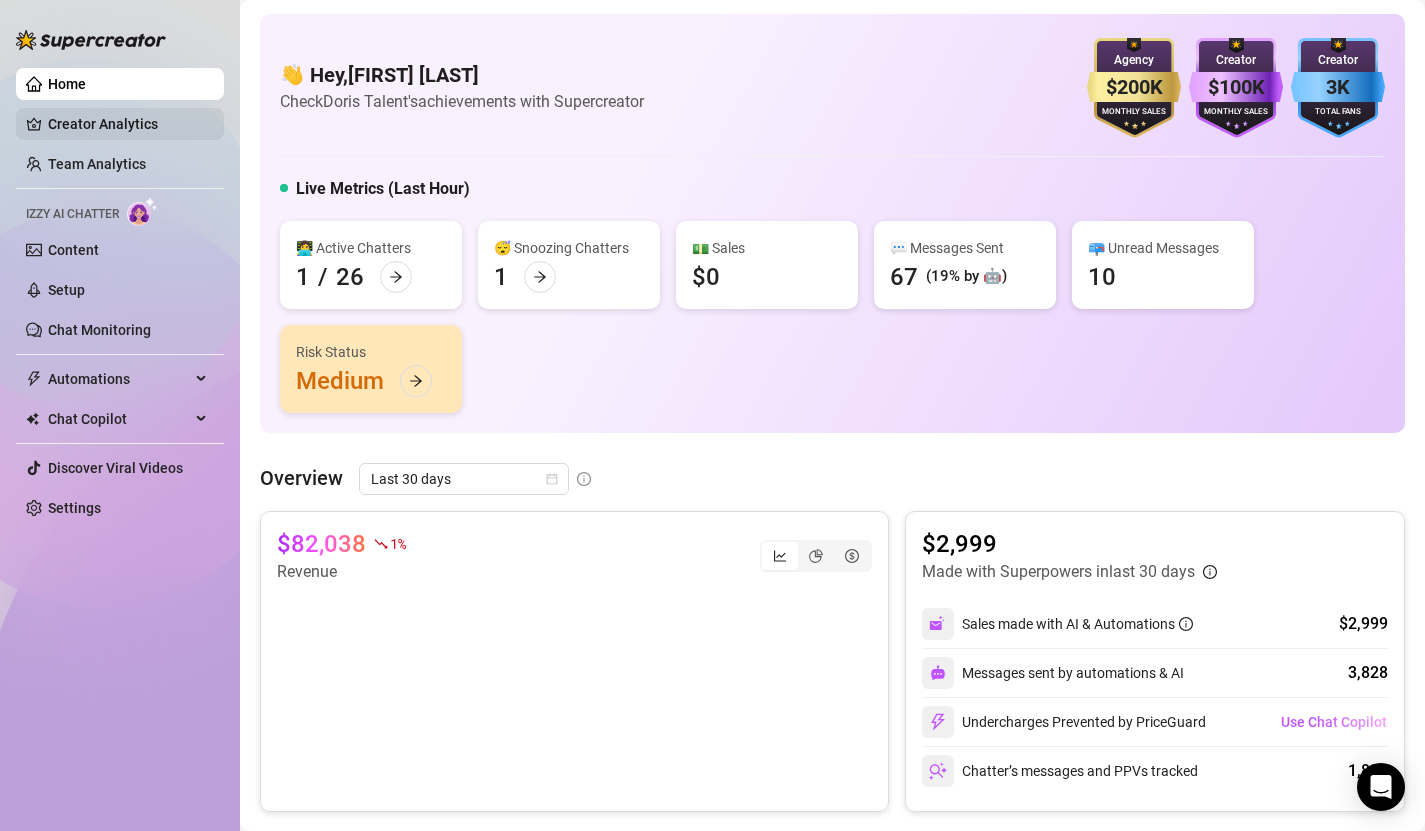 click on "Creator Analytics" at bounding box center [128, 124] 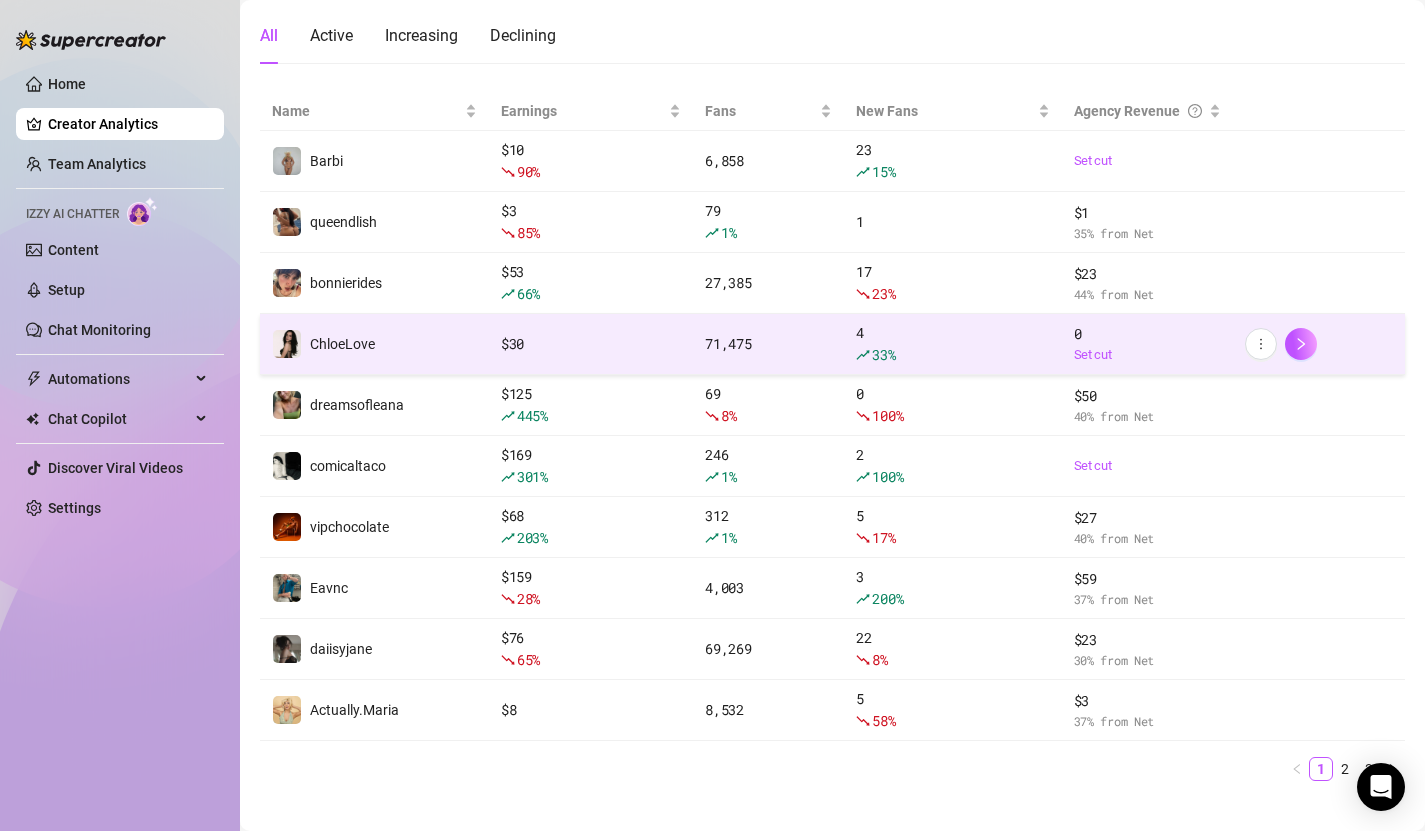 scroll, scrollTop: 0, scrollLeft: 0, axis: both 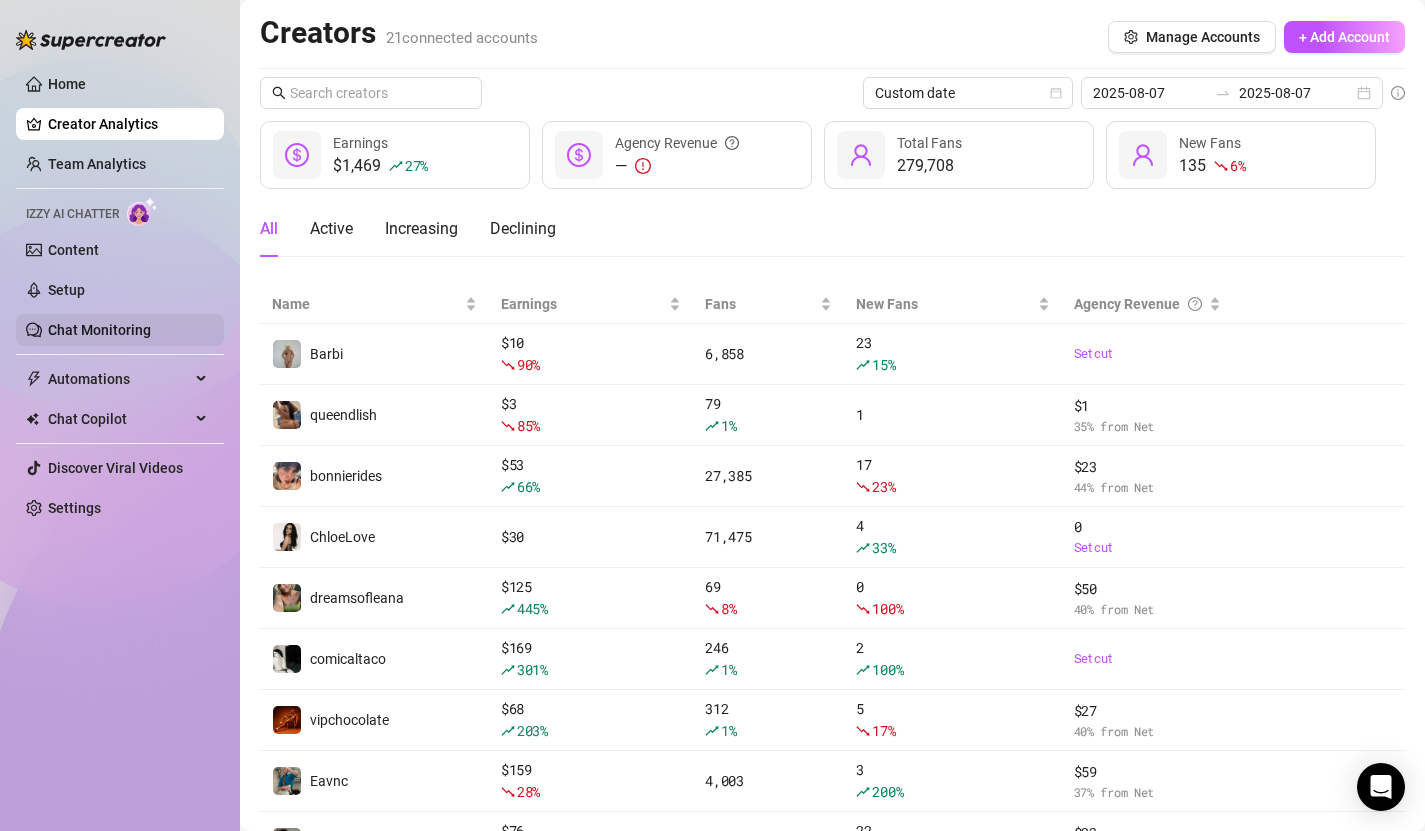click on "Chat Monitoring" at bounding box center [99, 330] 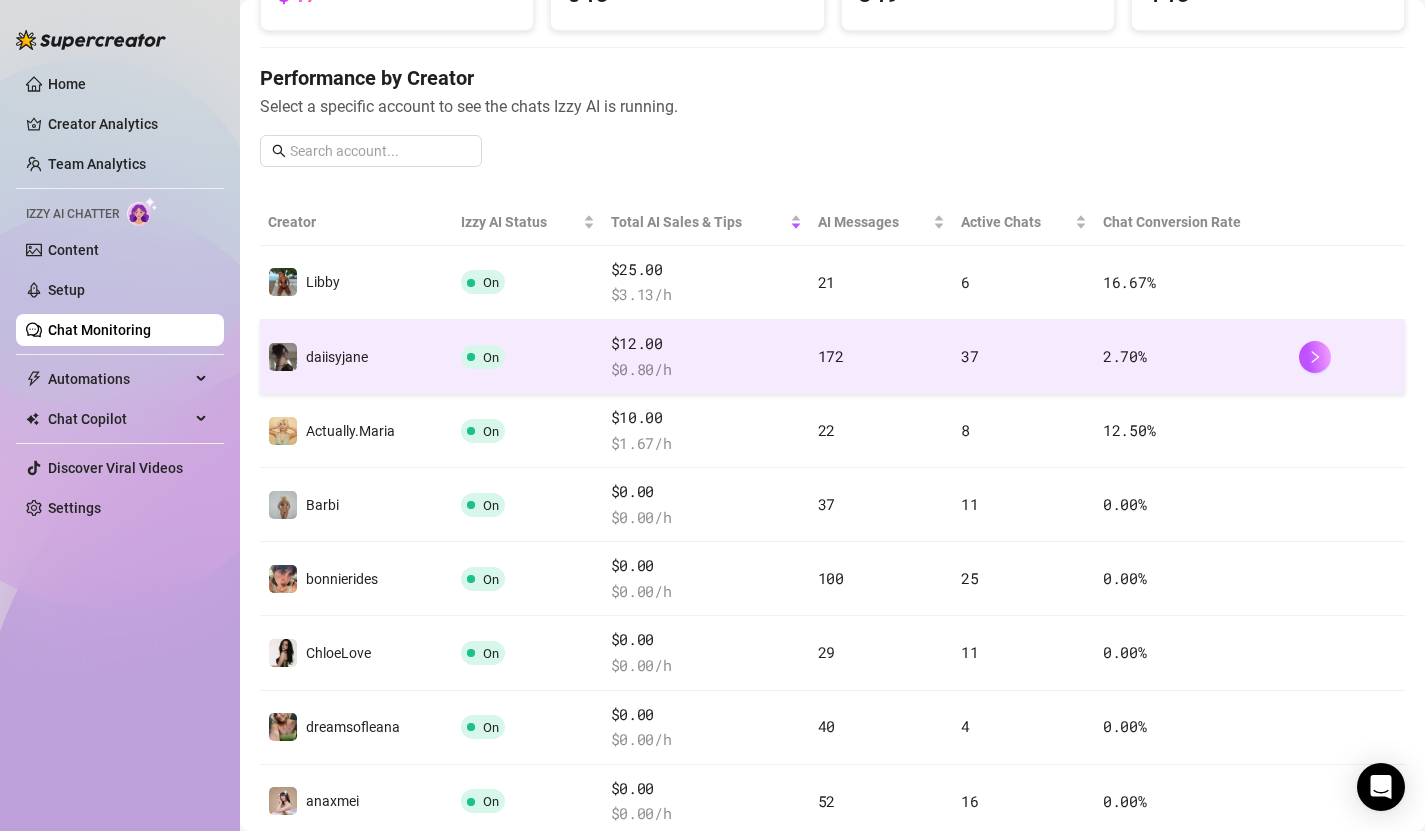 scroll, scrollTop: 206, scrollLeft: 0, axis: vertical 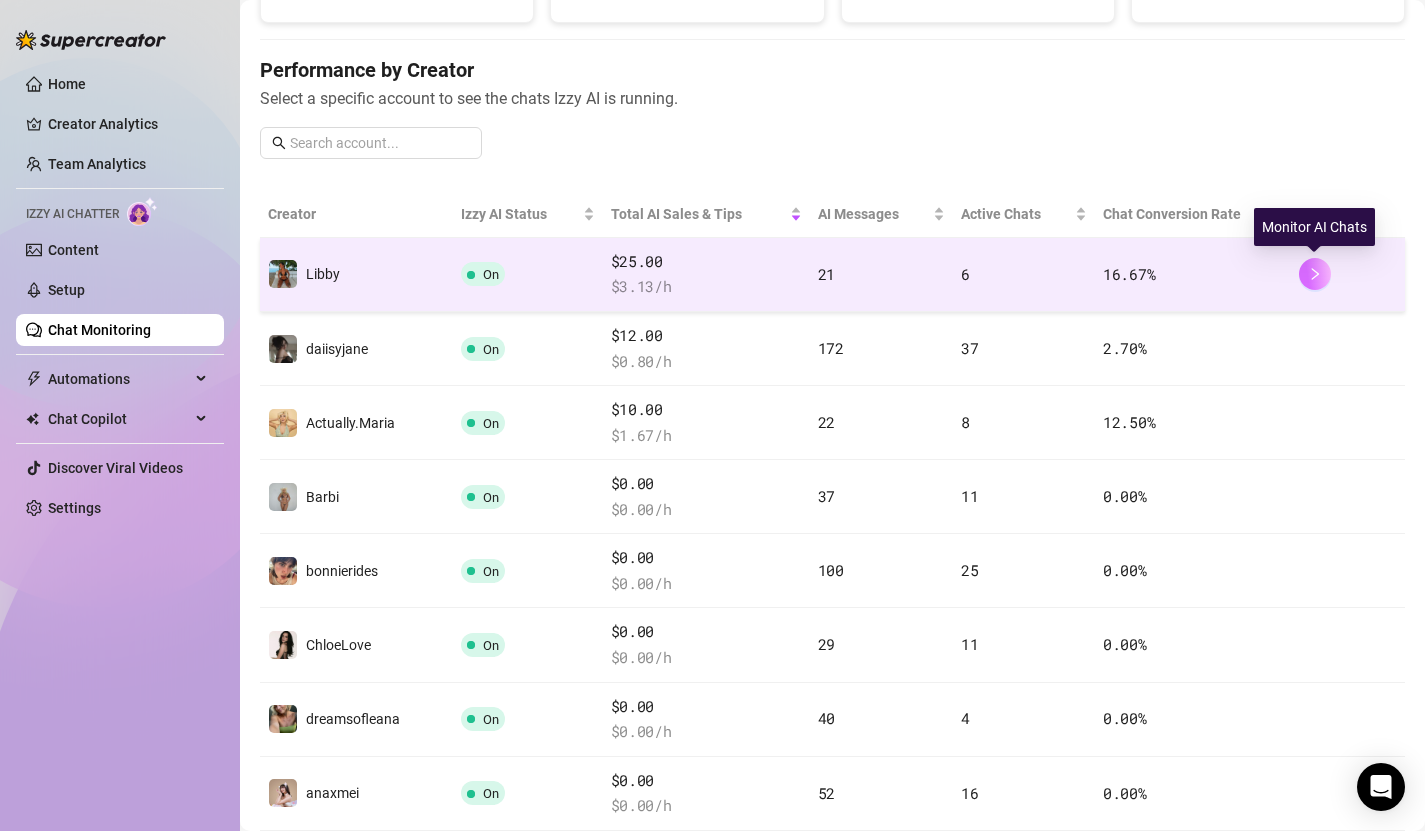 click 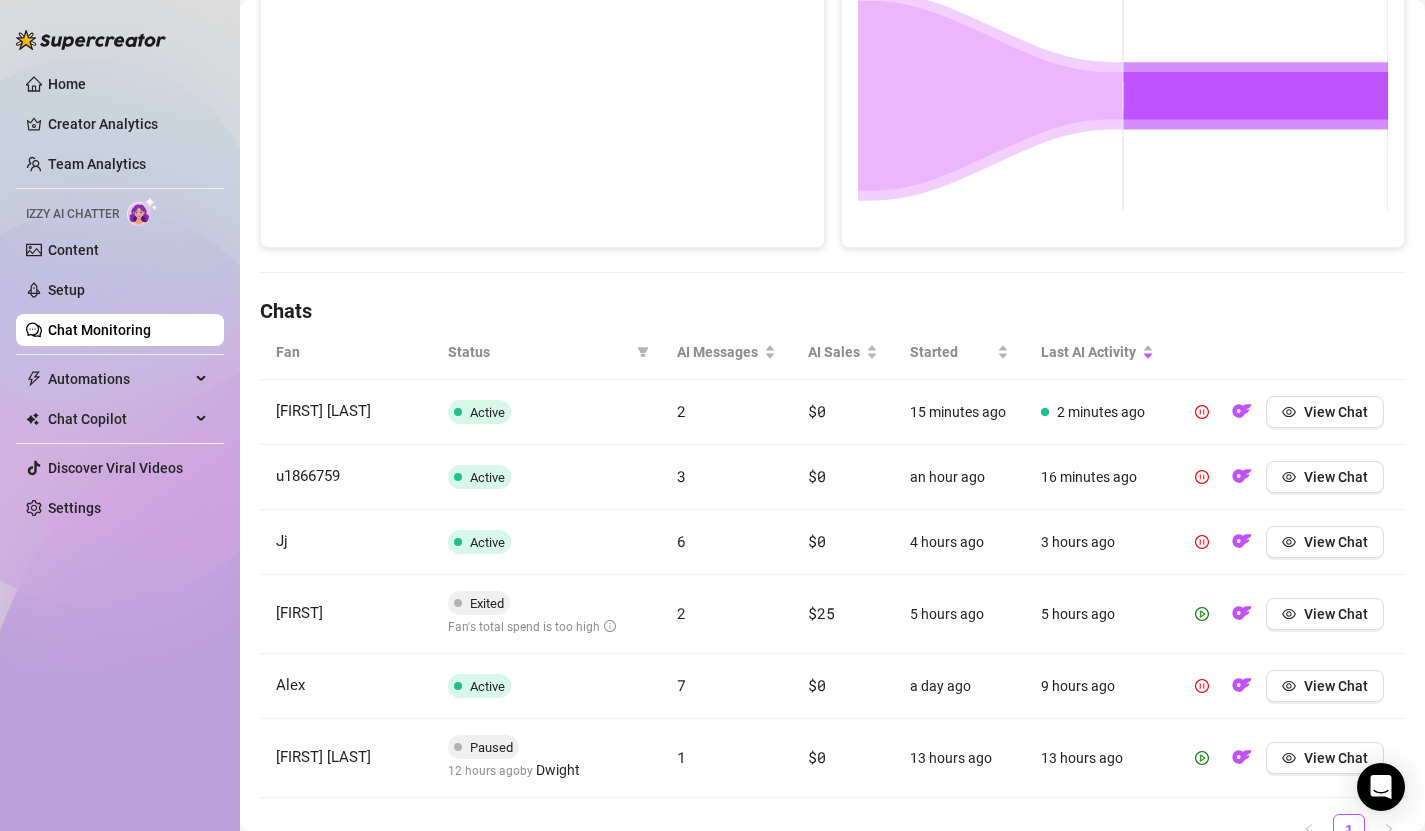 scroll, scrollTop: 486, scrollLeft: 0, axis: vertical 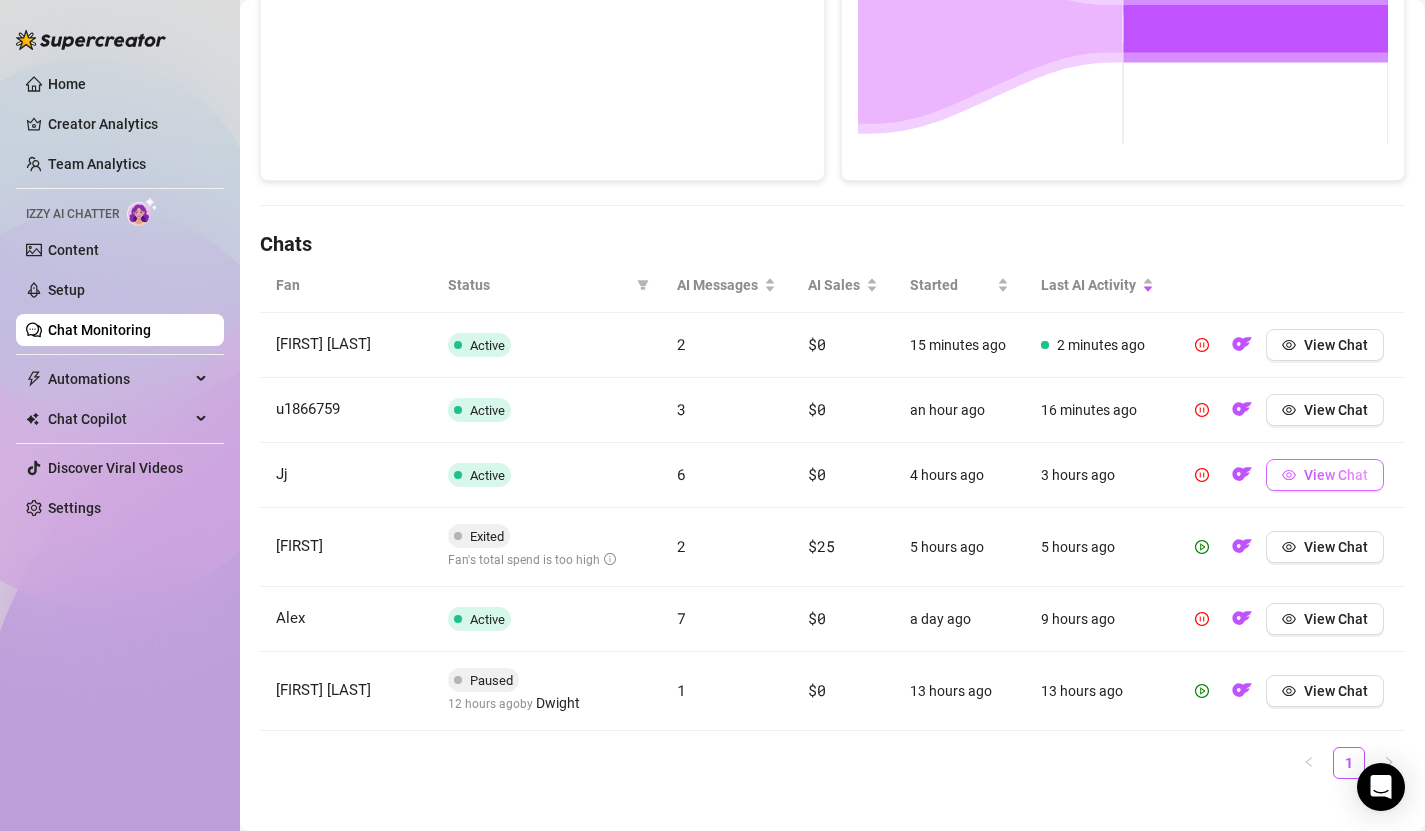 click on "View Chat" at bounding box center (1336, 475) 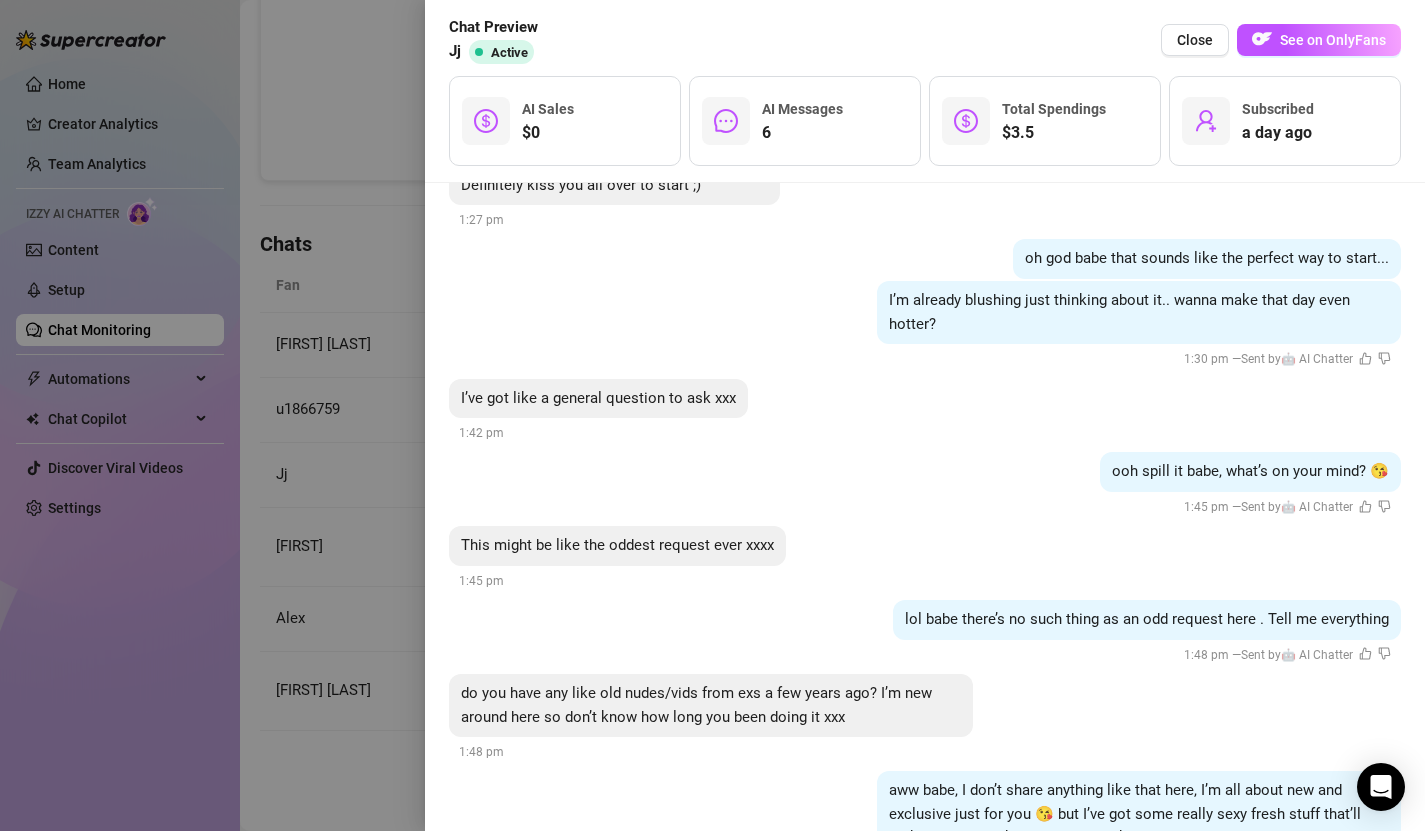 scroll, scrollTop: 873, scrollLeft: 0, axis: vertical 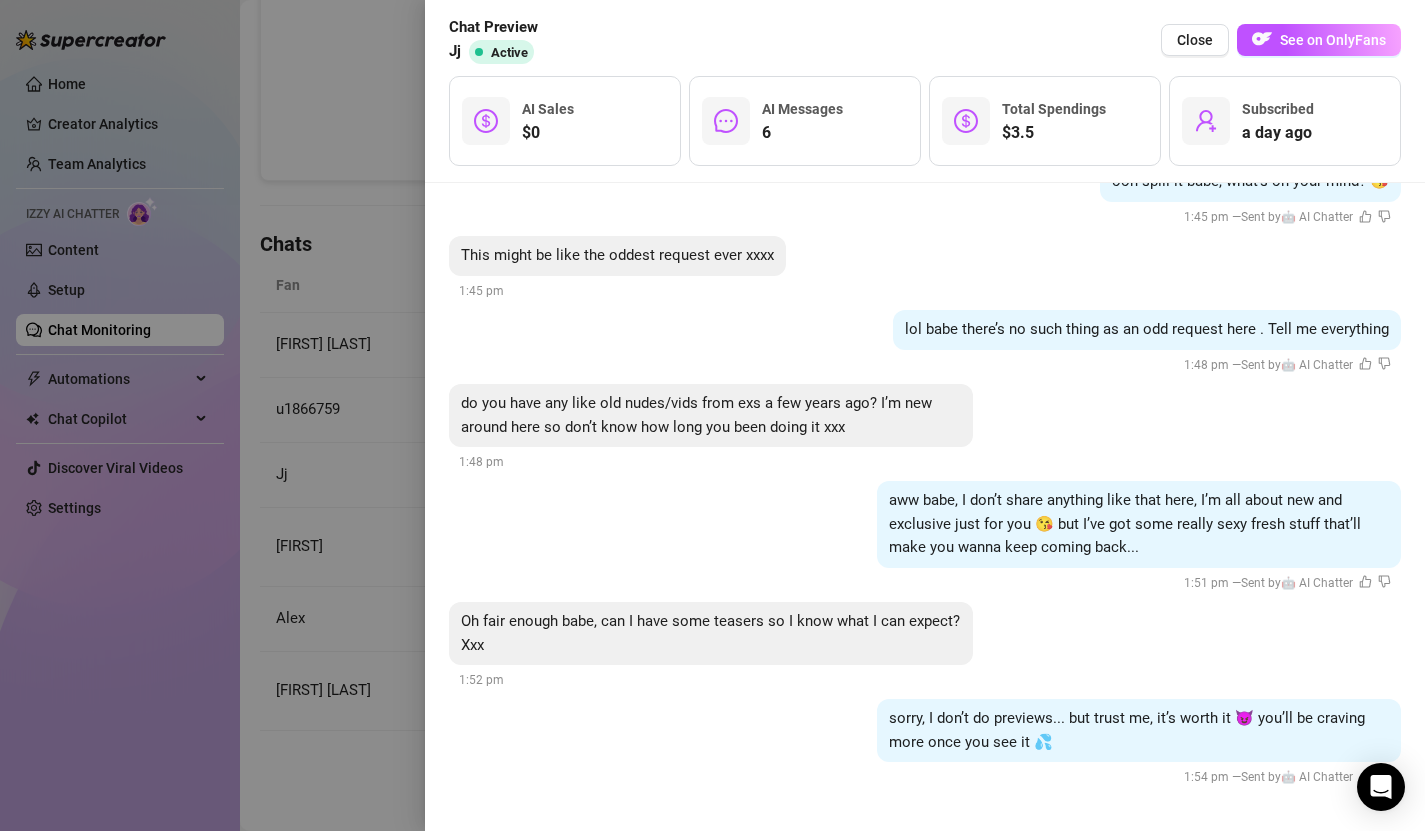 click at bounding box center (712, 415) 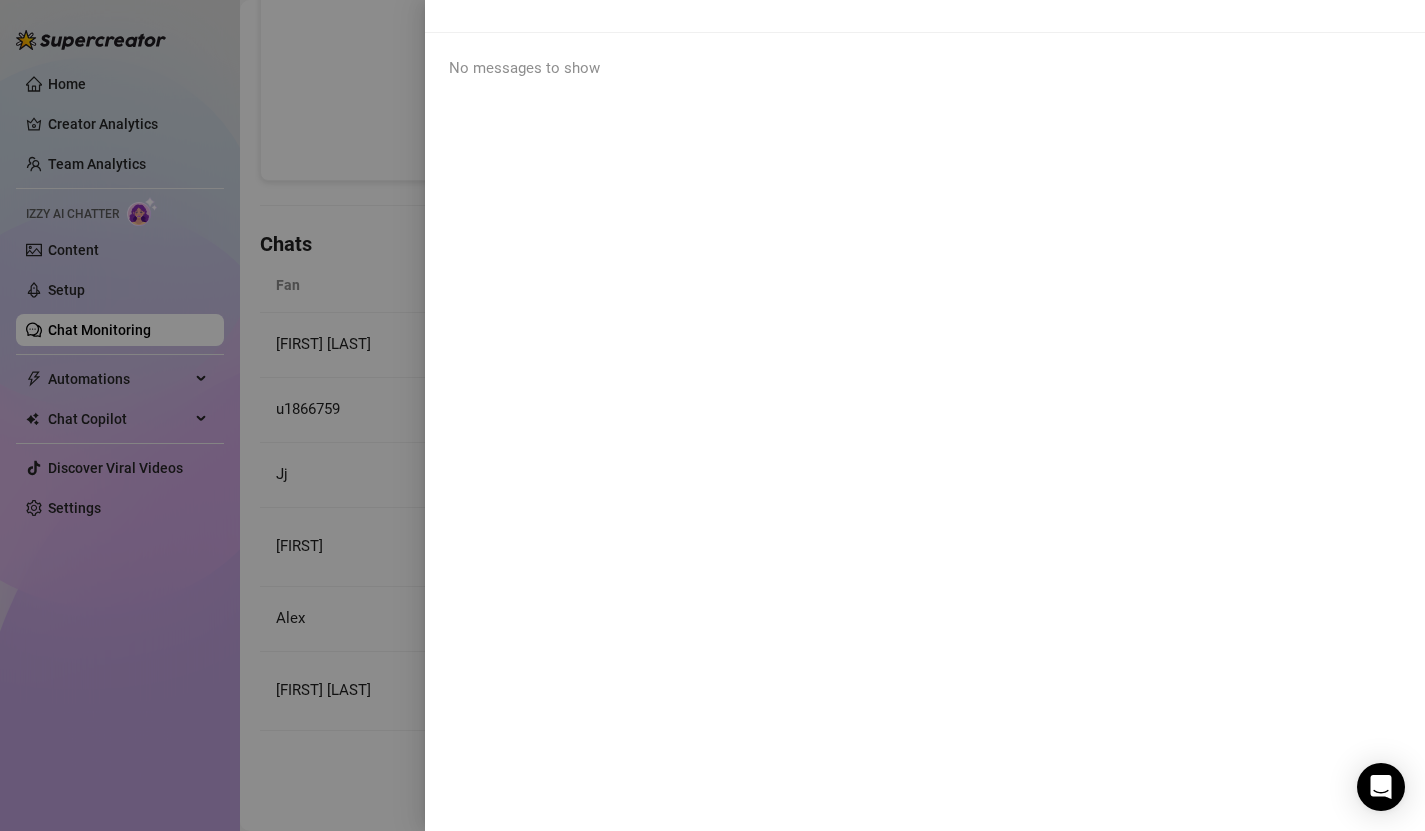 scroll, scrollTop: 0, scrollLeft: 0, axis: both 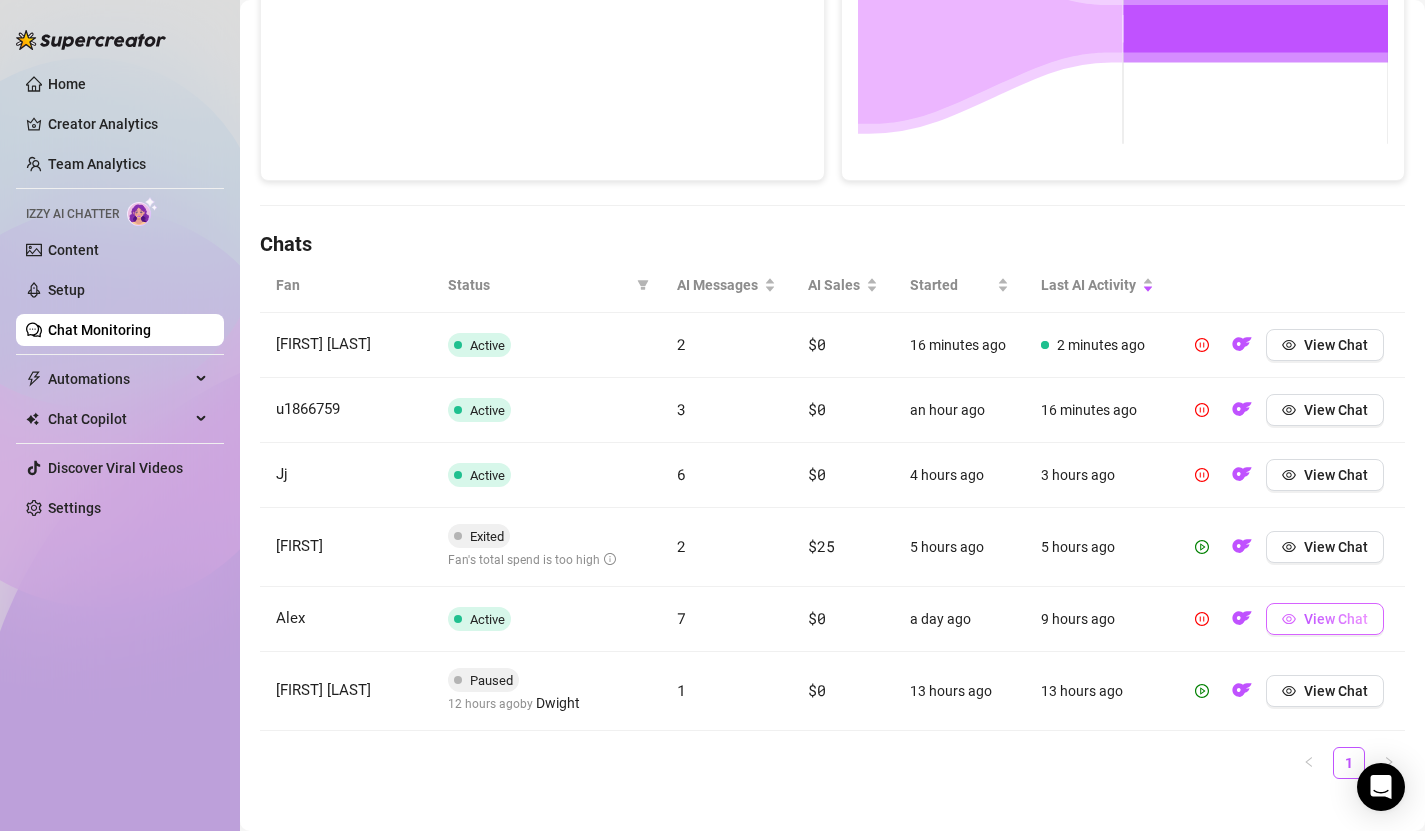 click on "View Chat" at bounding box center (1336, 619) 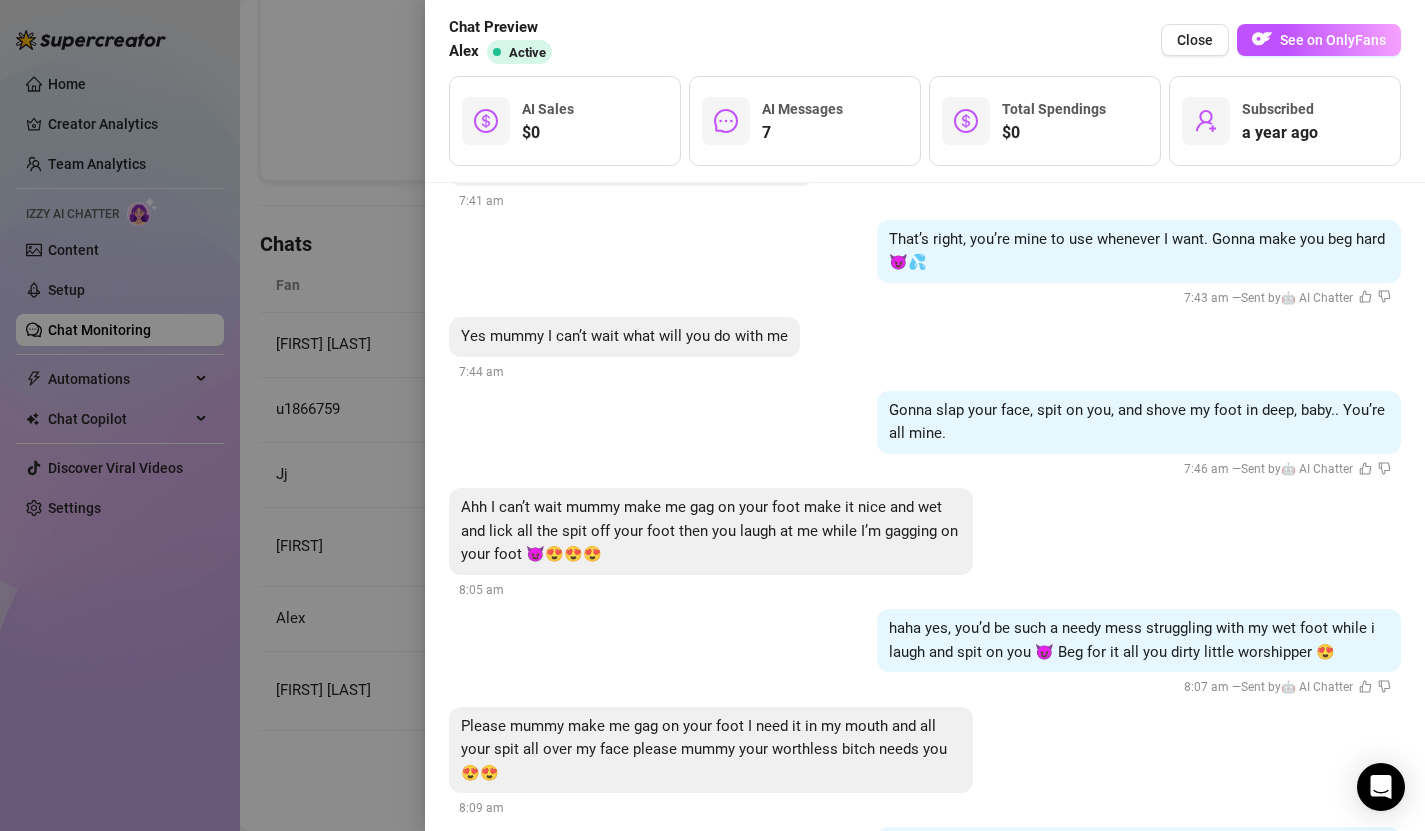 scroll, scrollTop: 870, scrollLeft: 0, axis: vertical 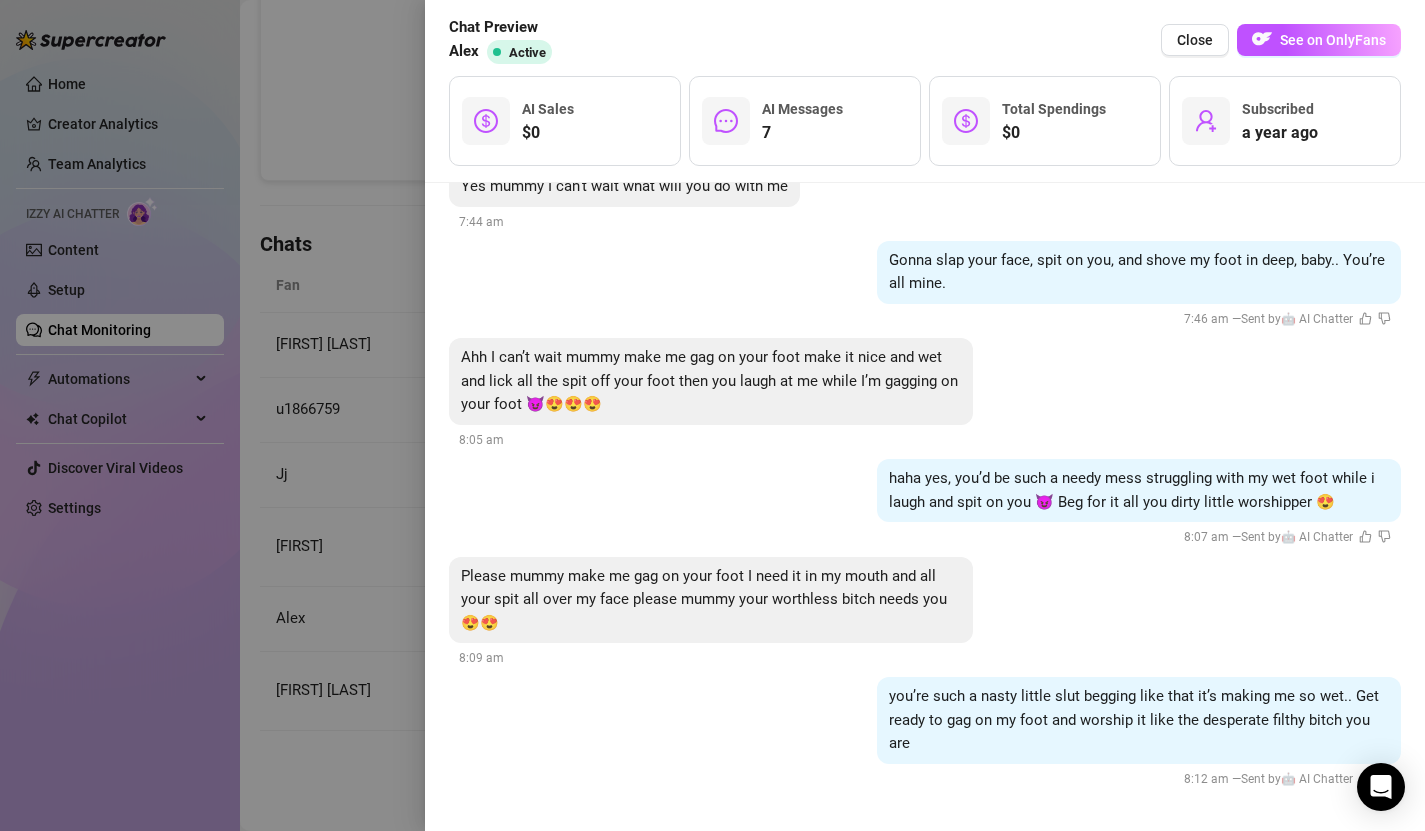 click at bounding box center [712, 415] 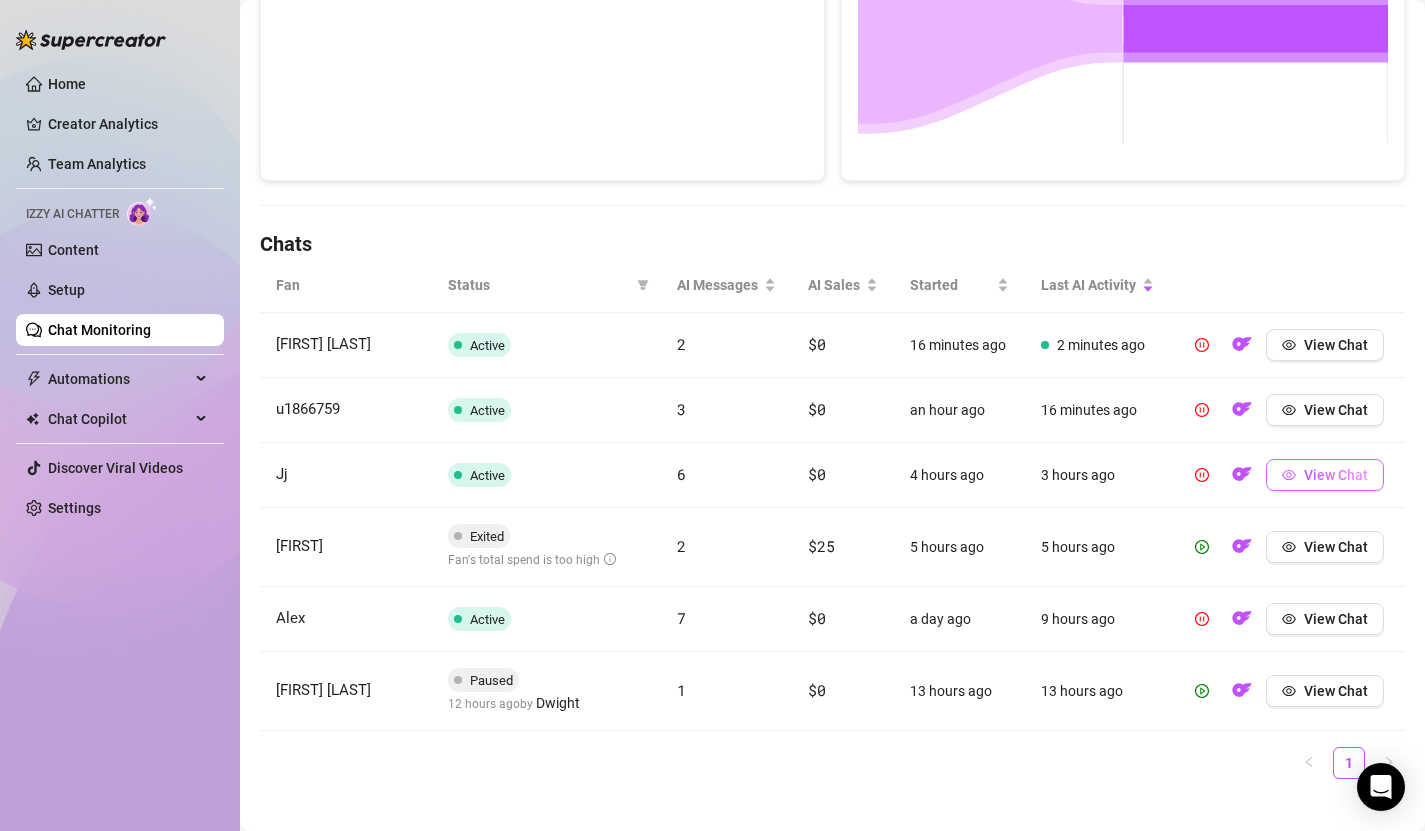 click on "View Chat" at bounding box center [1336, 475] 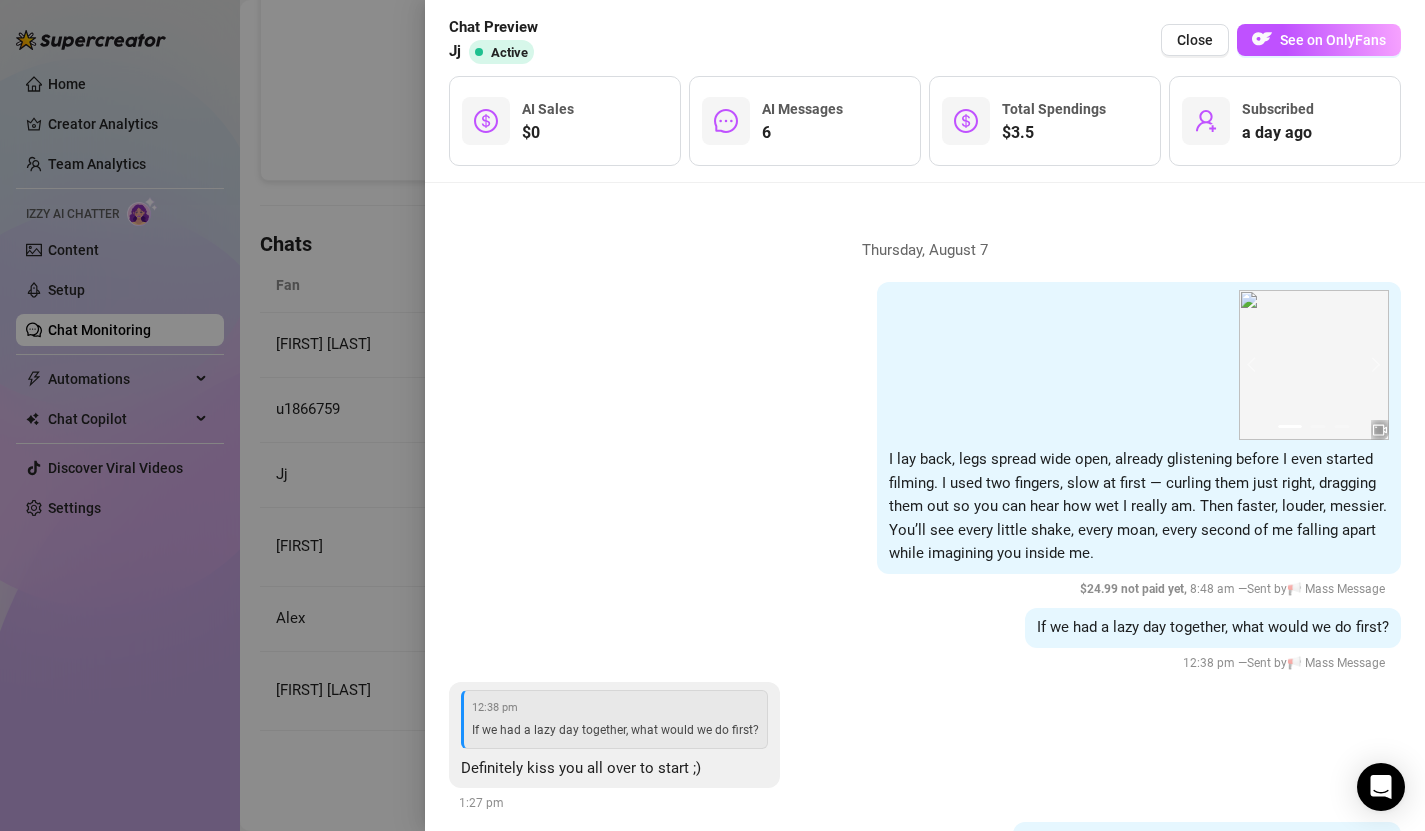 click at bounding box center [712, 415] 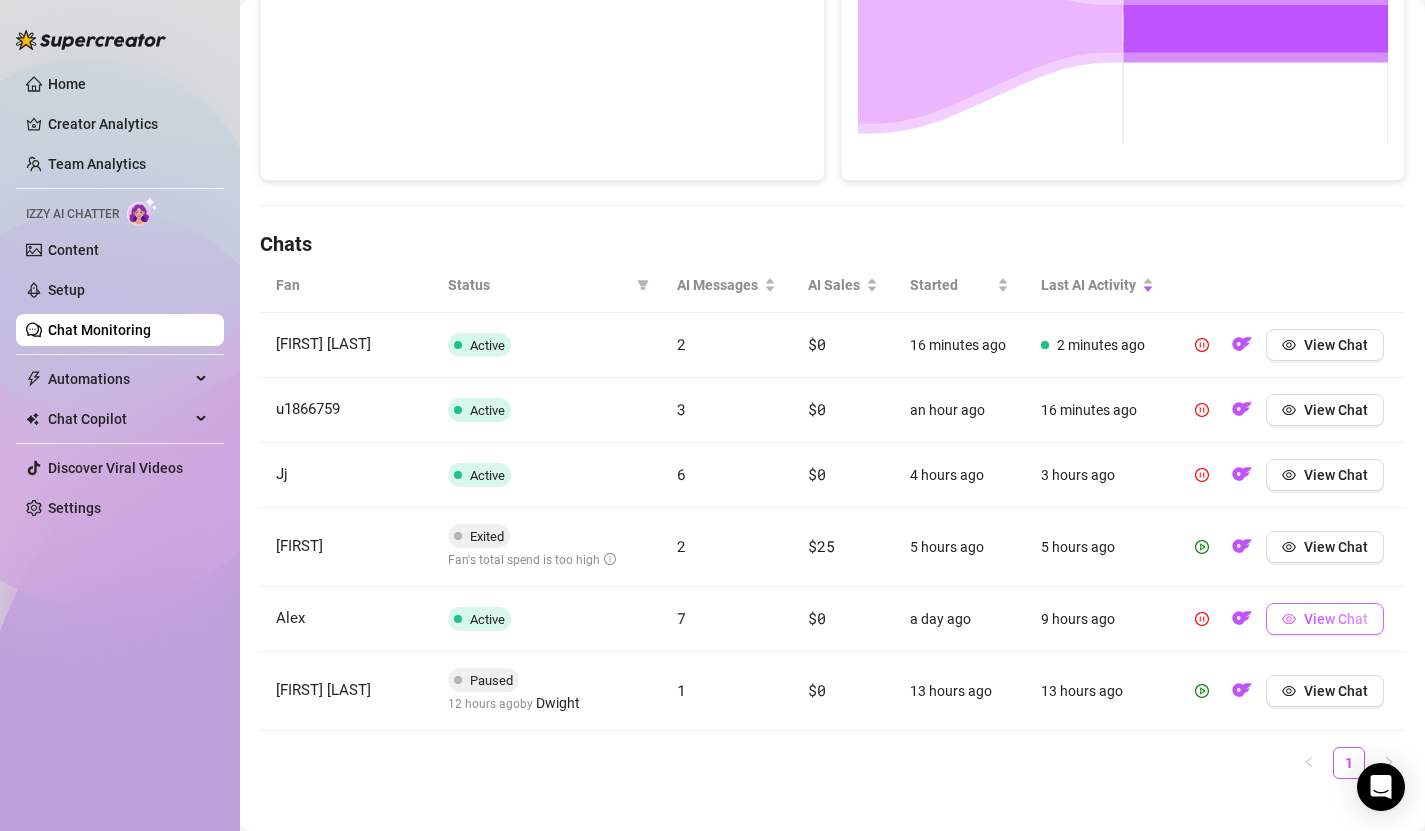 click on "View Chat" at bounding box center (1336, 619) 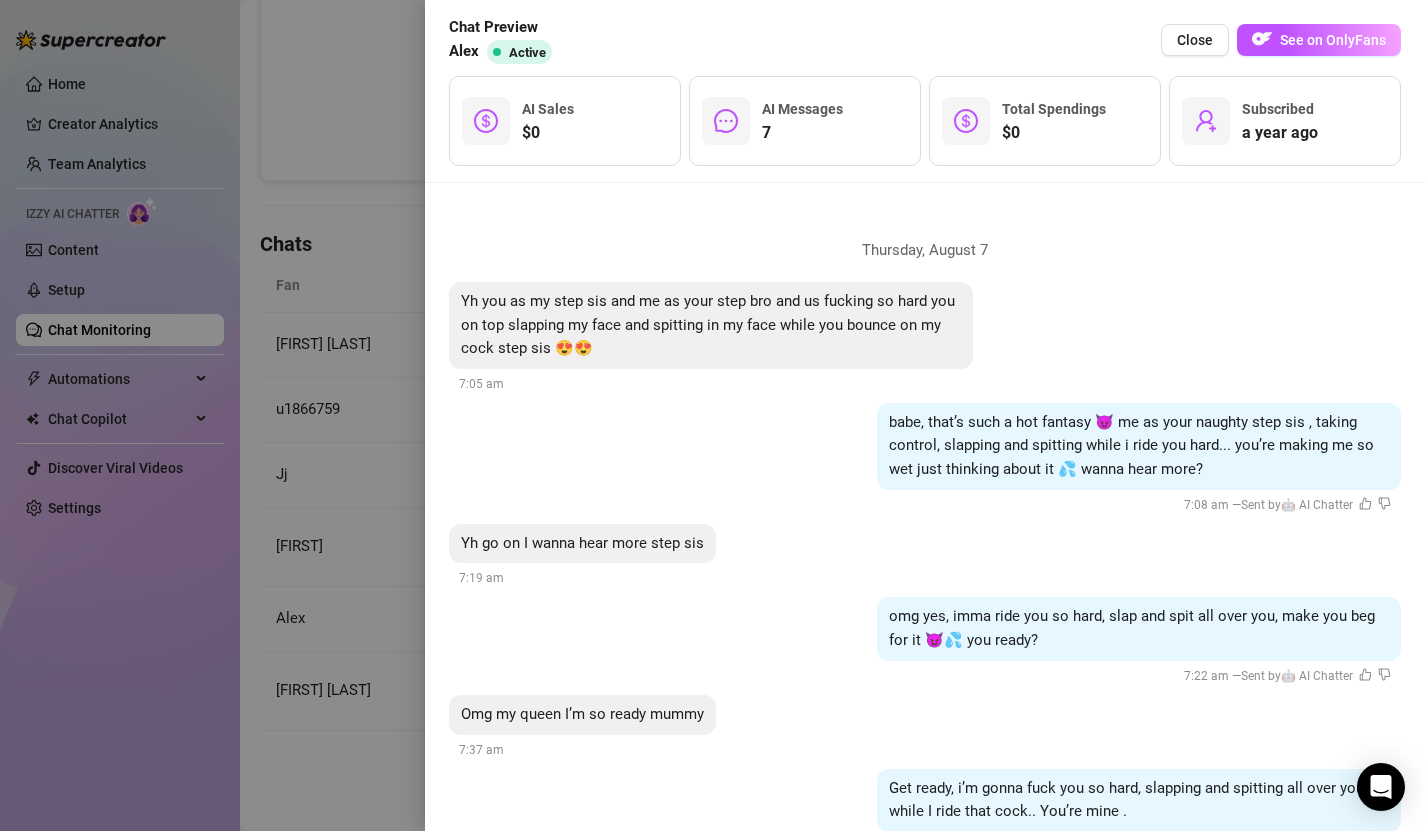 click at bounding box center (712, 415) 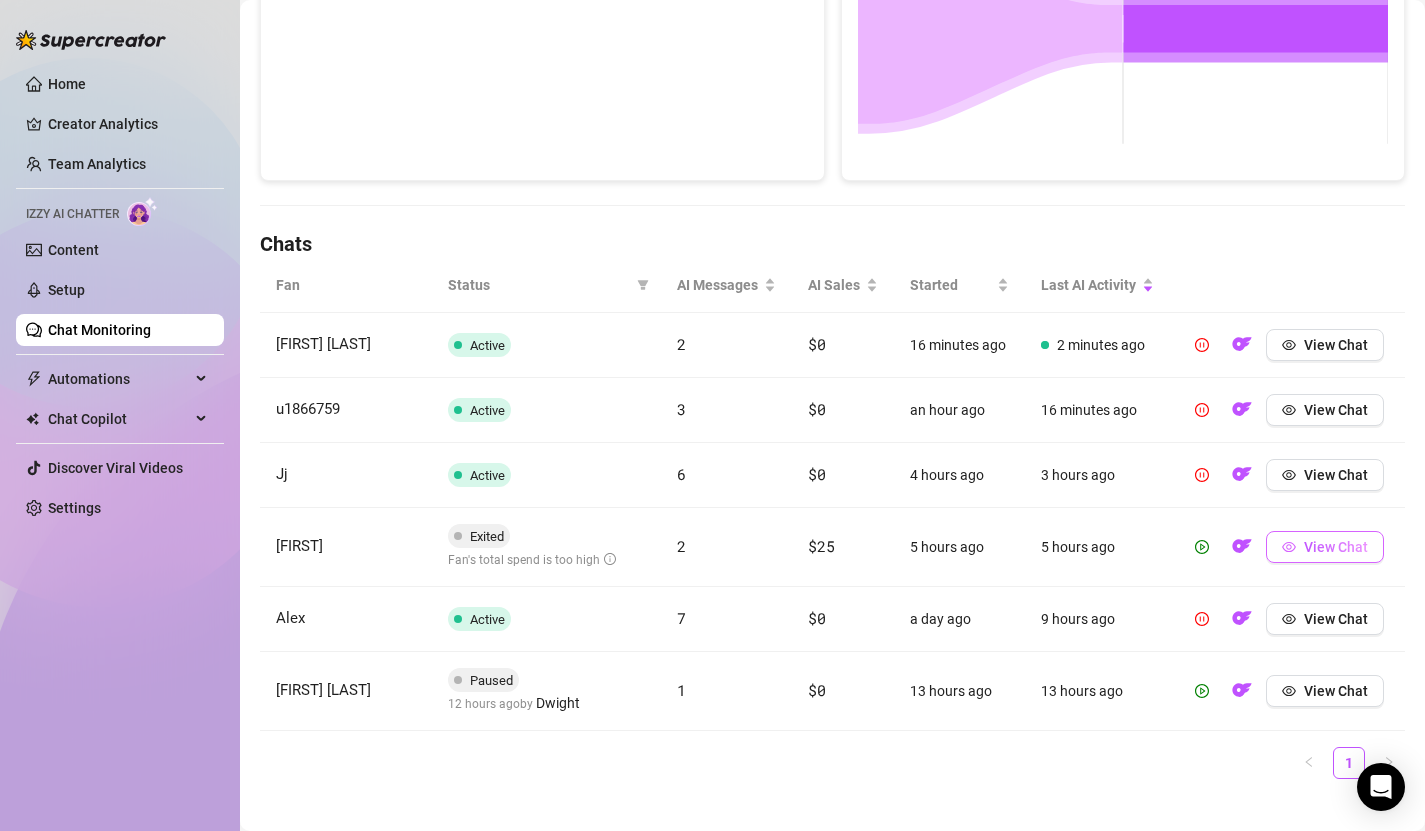 click on "View Chat" at bounding box center [1325, 547] 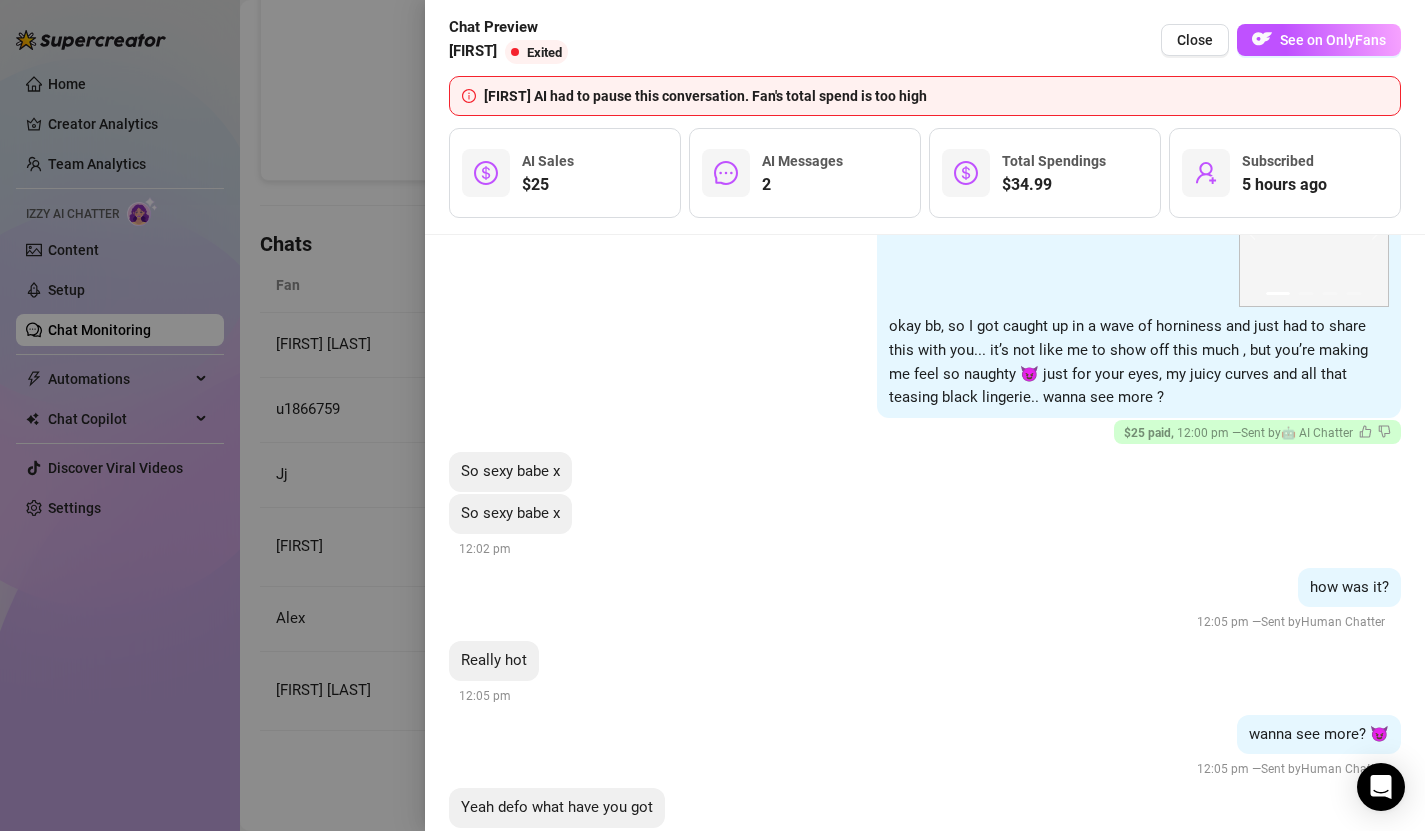 scroll, scrollTop: 1080, scrollLeft: 0, axis: vertical 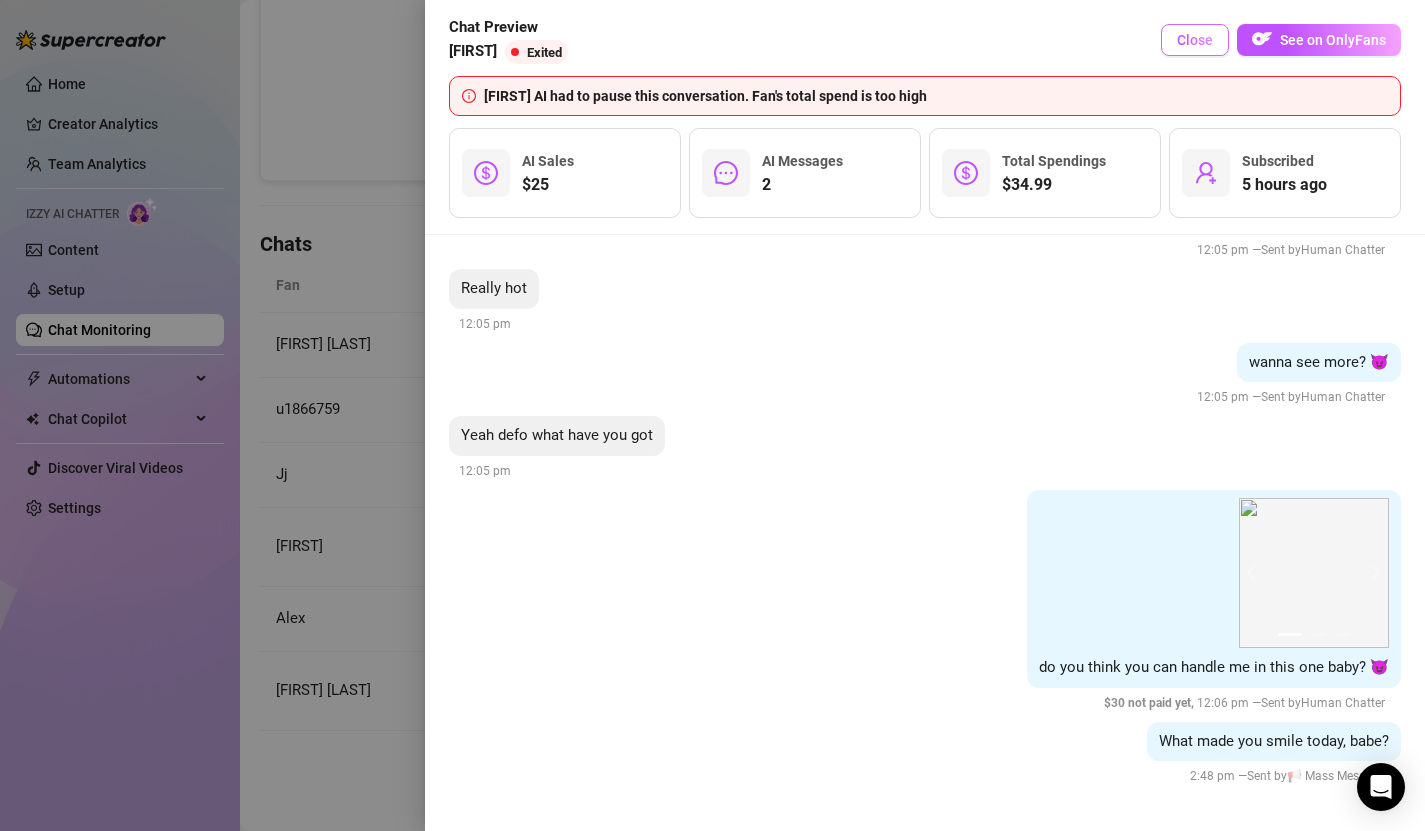click on "Close" at bounding box center [1195, 40] 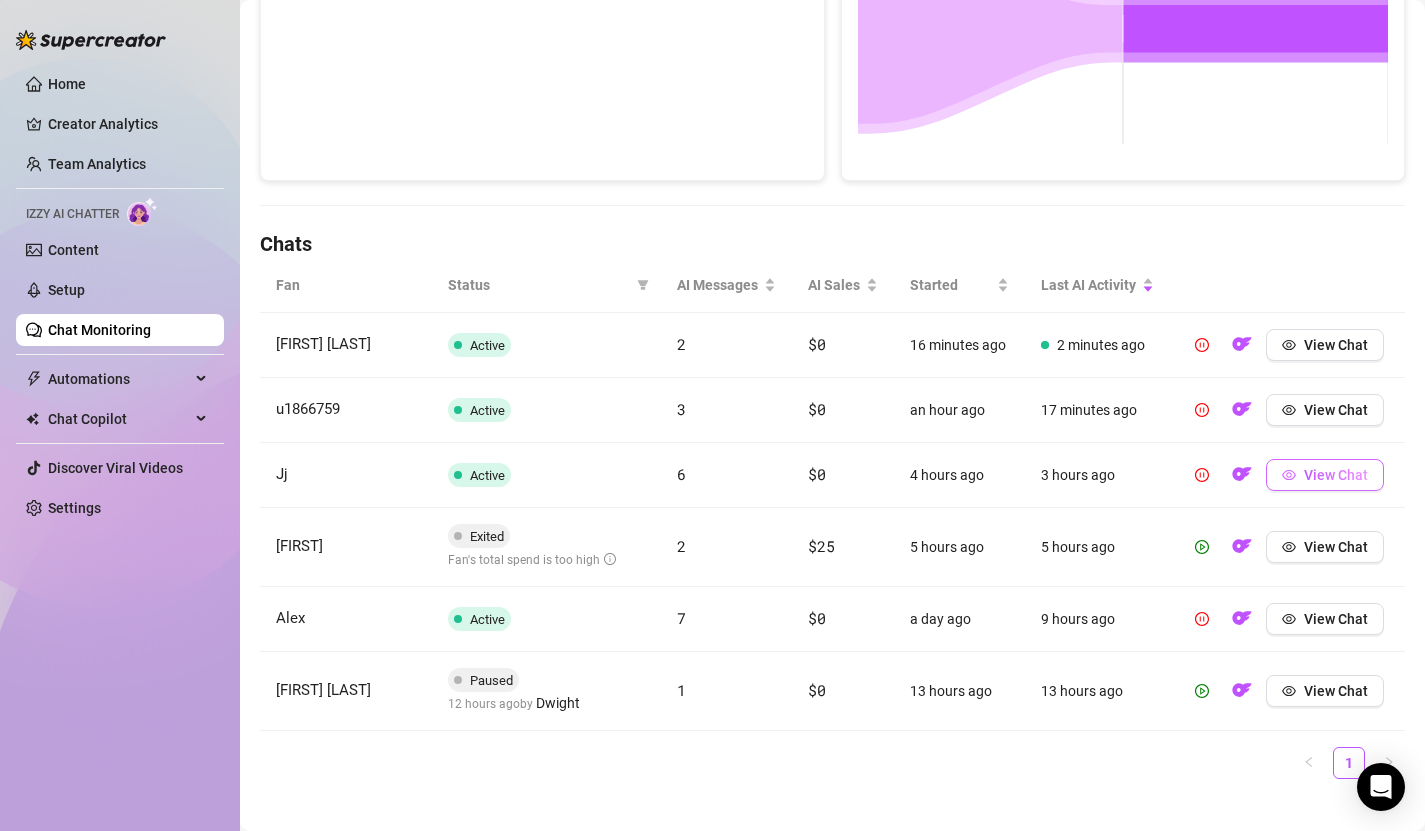 click on "View Chat" at bounding box center [1325, 475] 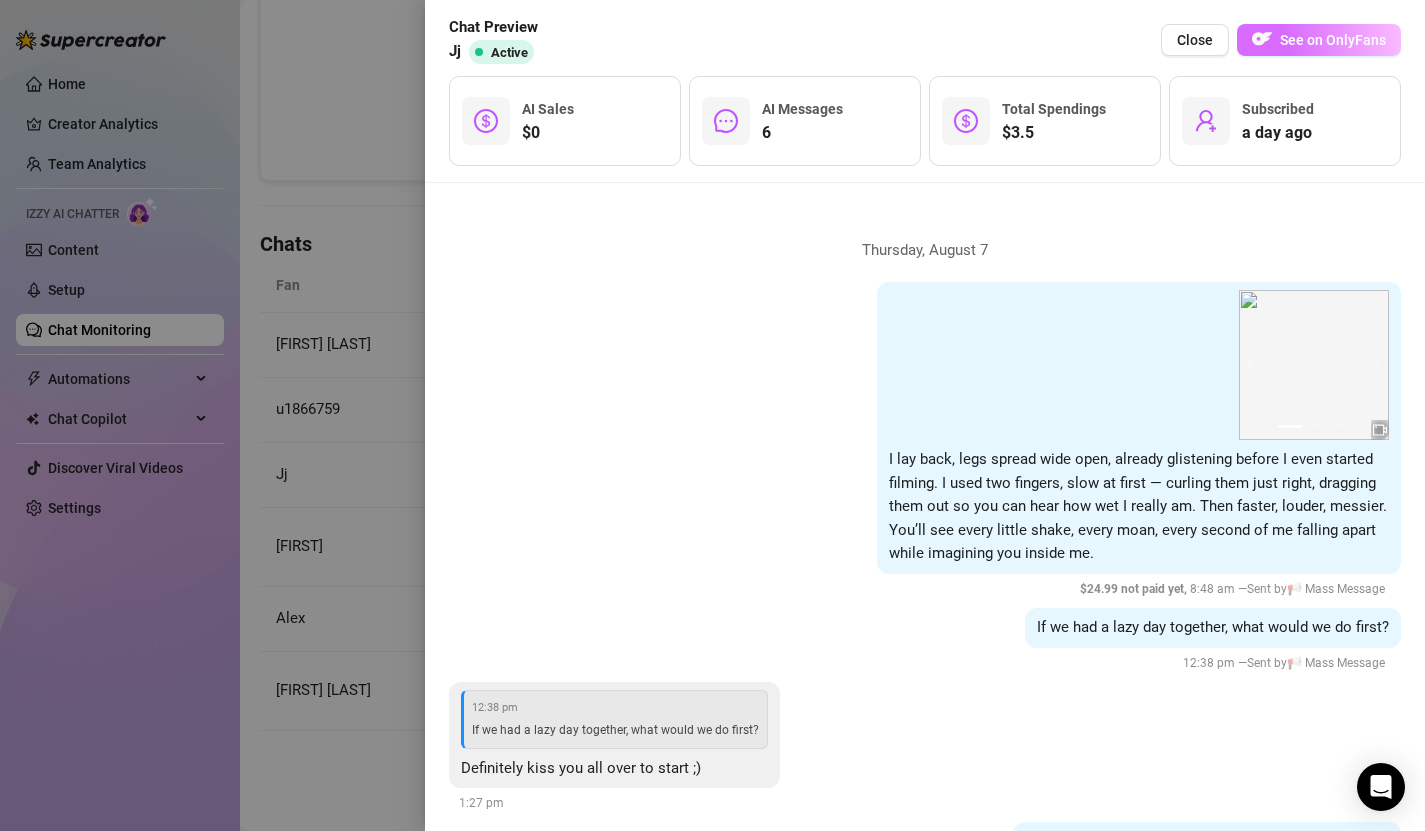 click on "See on OnlyFans" at bounding box center [1333, 40] 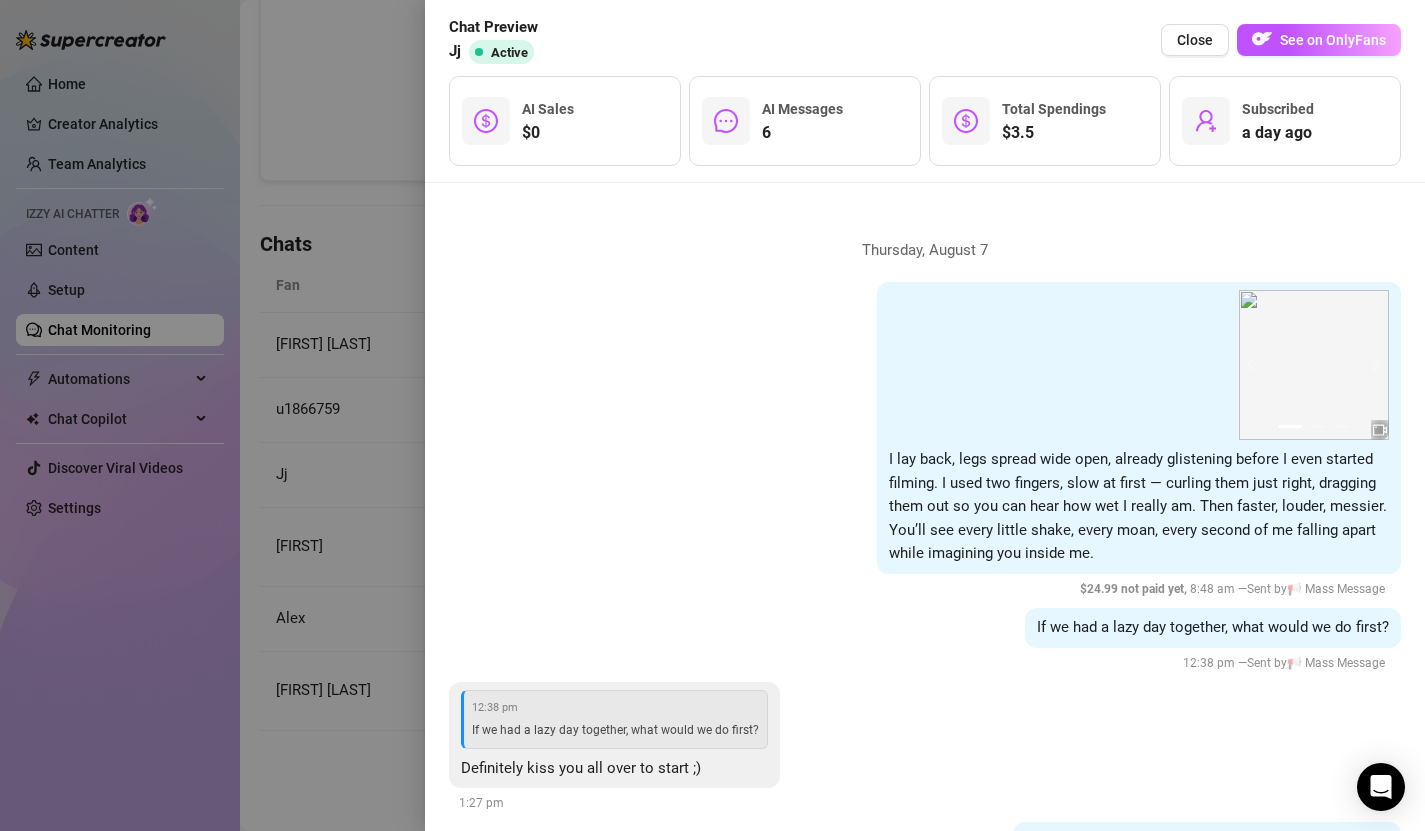 click at bounding box center (712, 415) 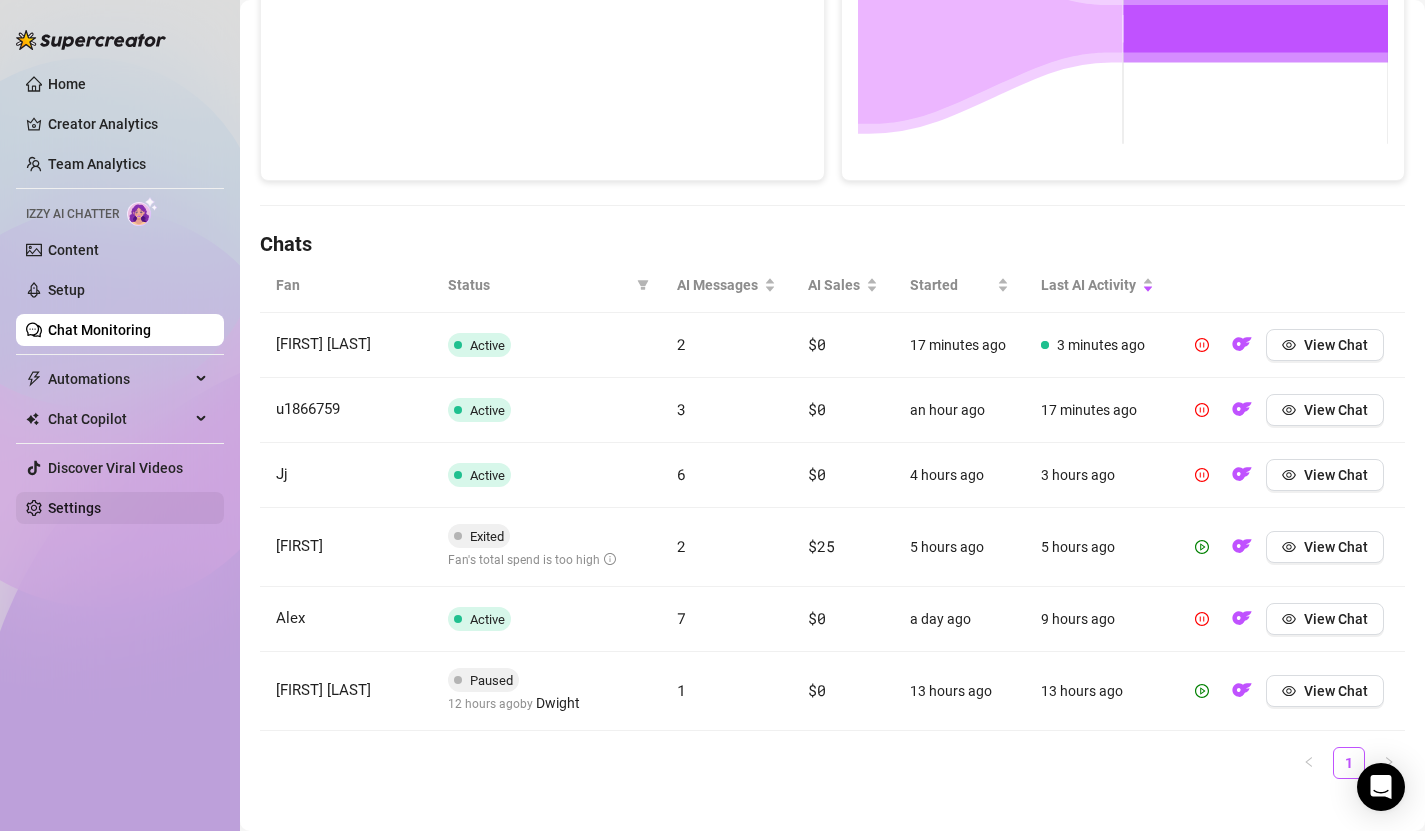click on "Settings" at bounding box center [74, 508] 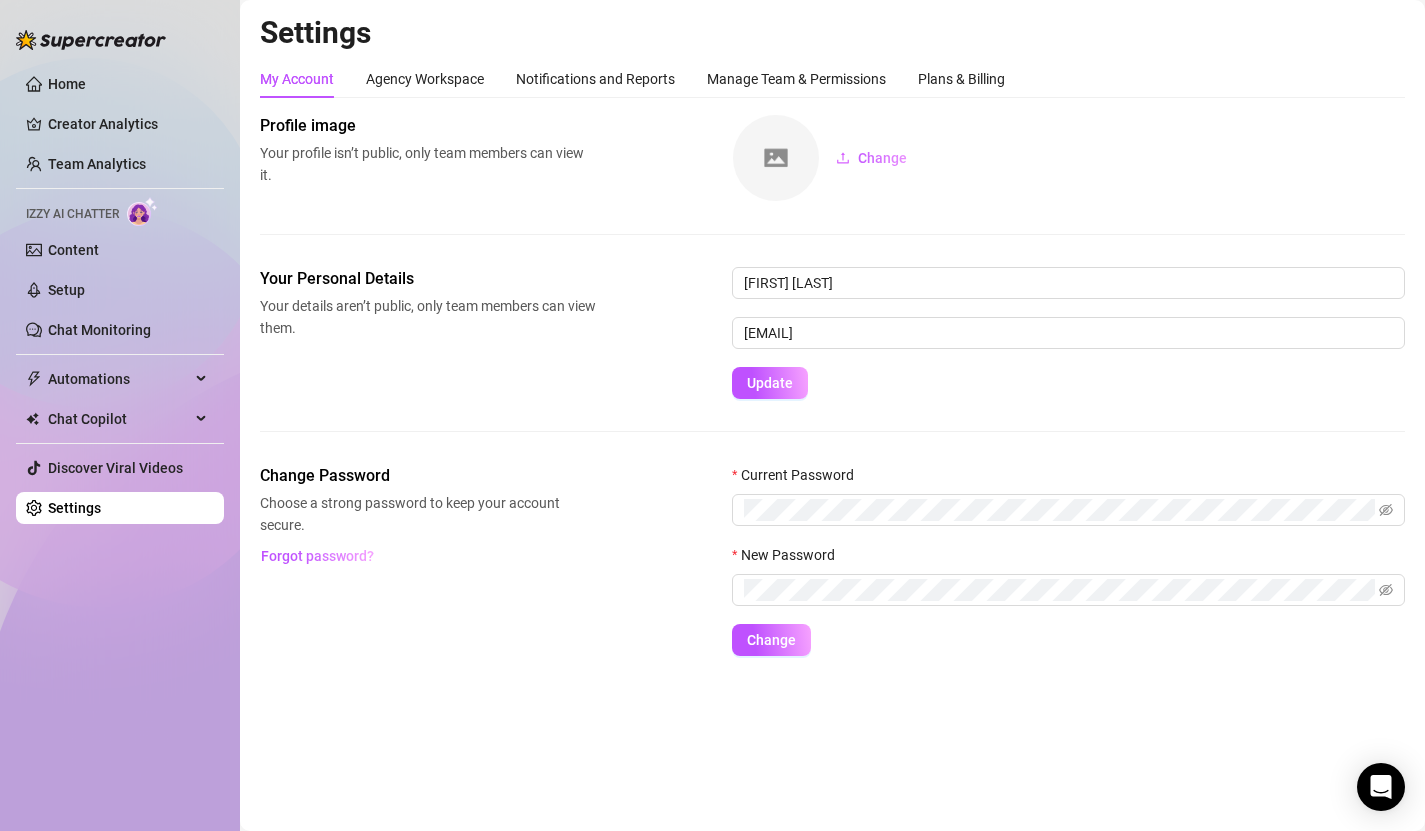 scroll, scrollTop: 0, scrollLeft: 0, axis: both 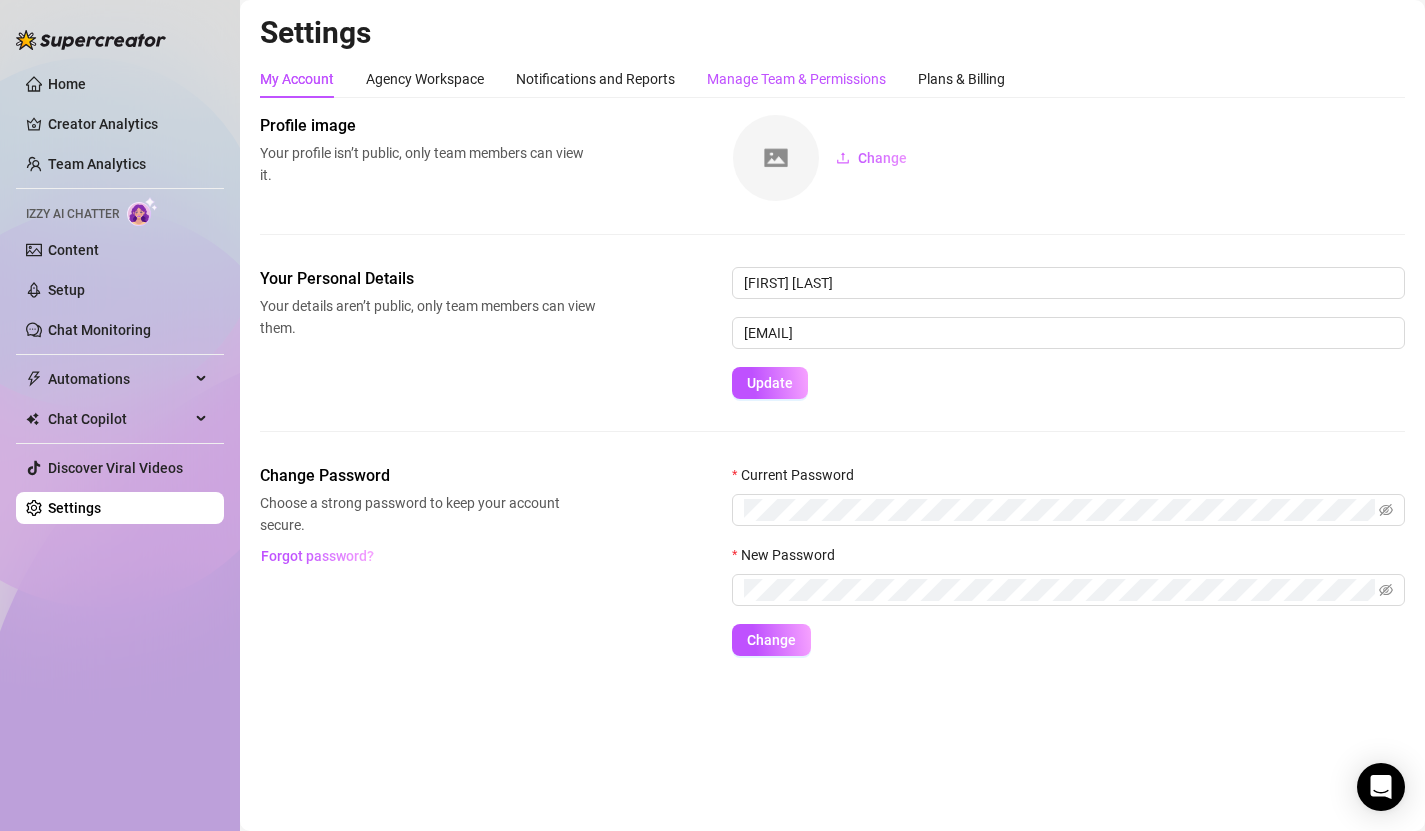 click on "Manage Team & Permissions" at bounding box center (796, 79) 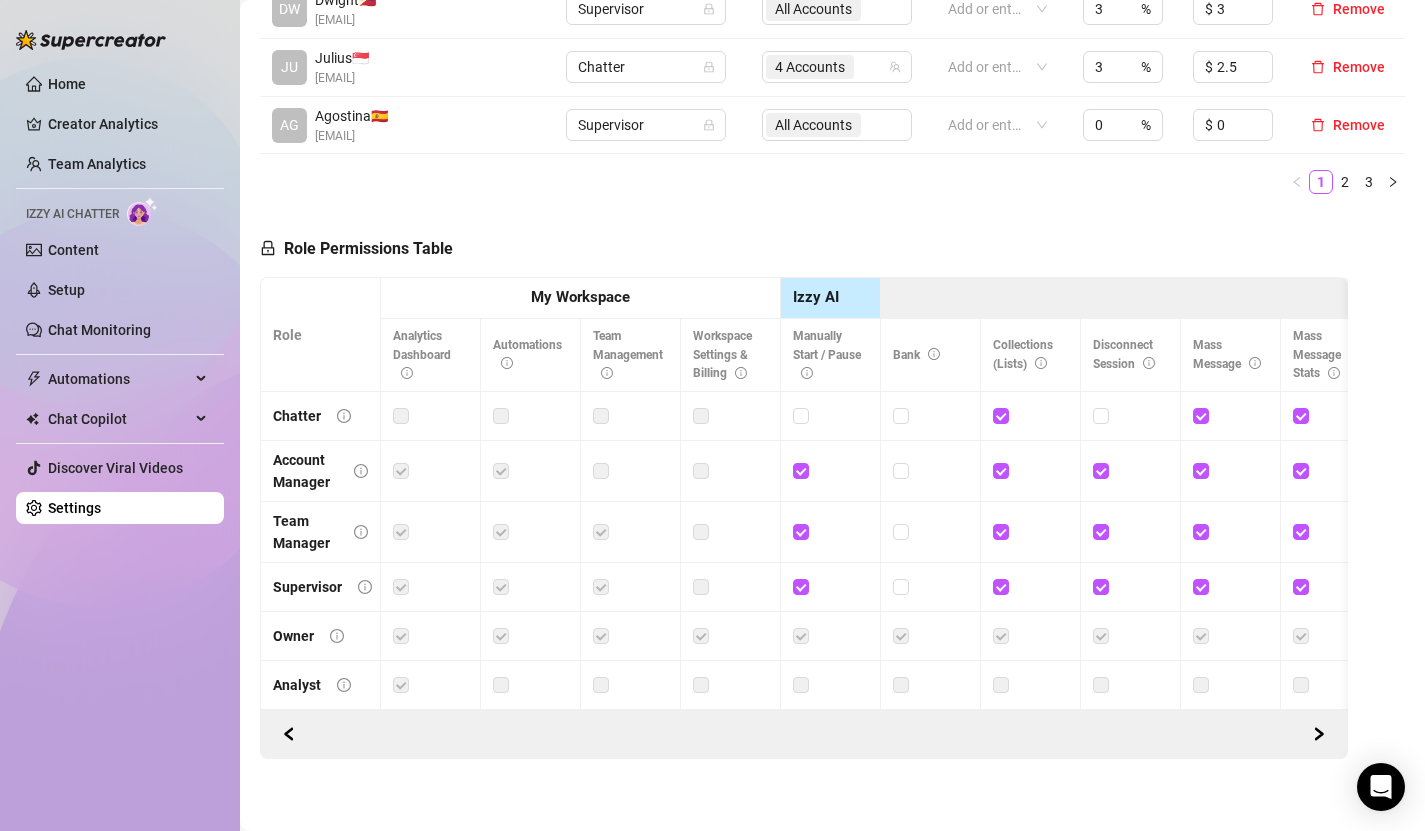 scroll, scrollTop: 964, scrollLeft: 0, axis: vertical 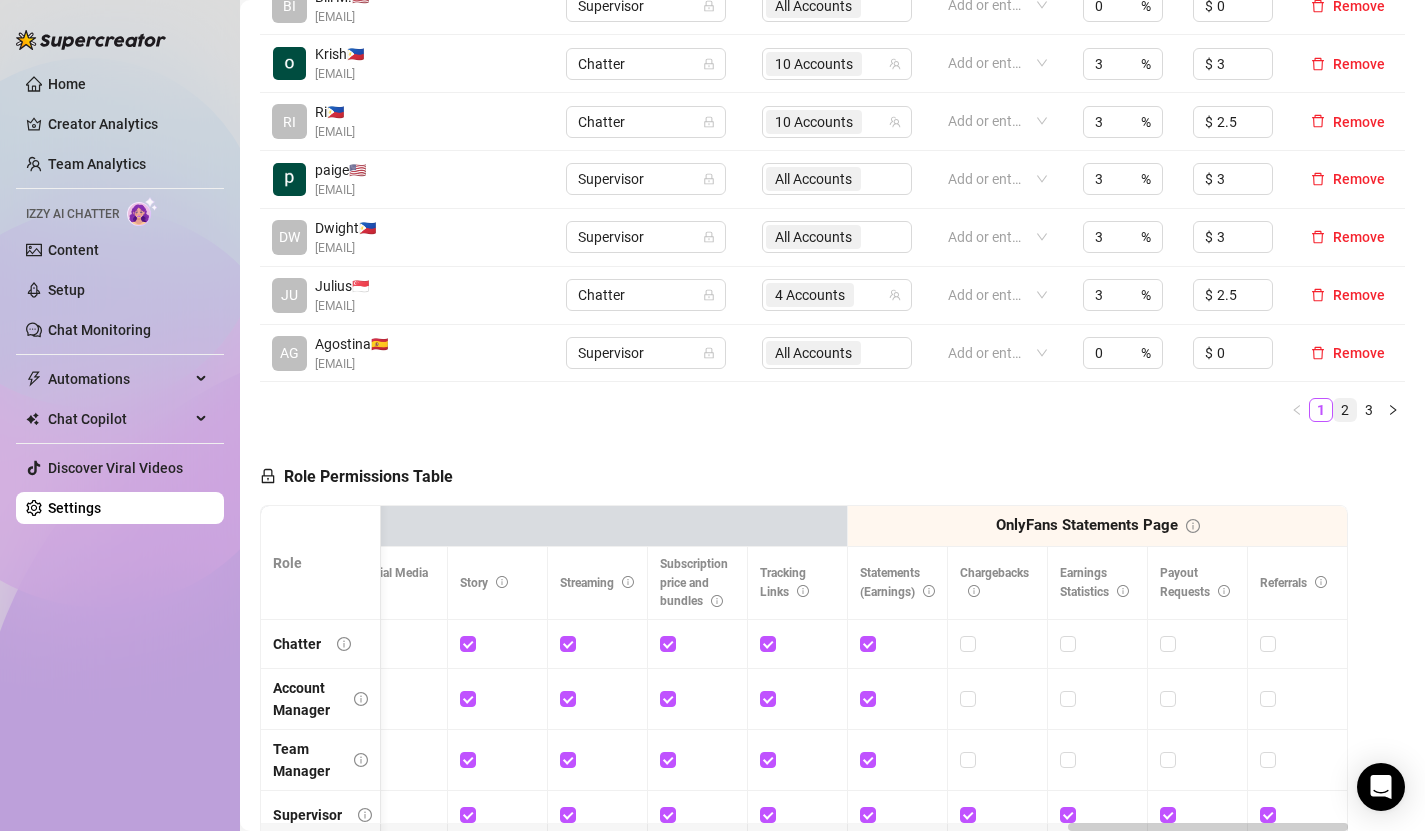 click on "2" at bounding box center [1345, 410] 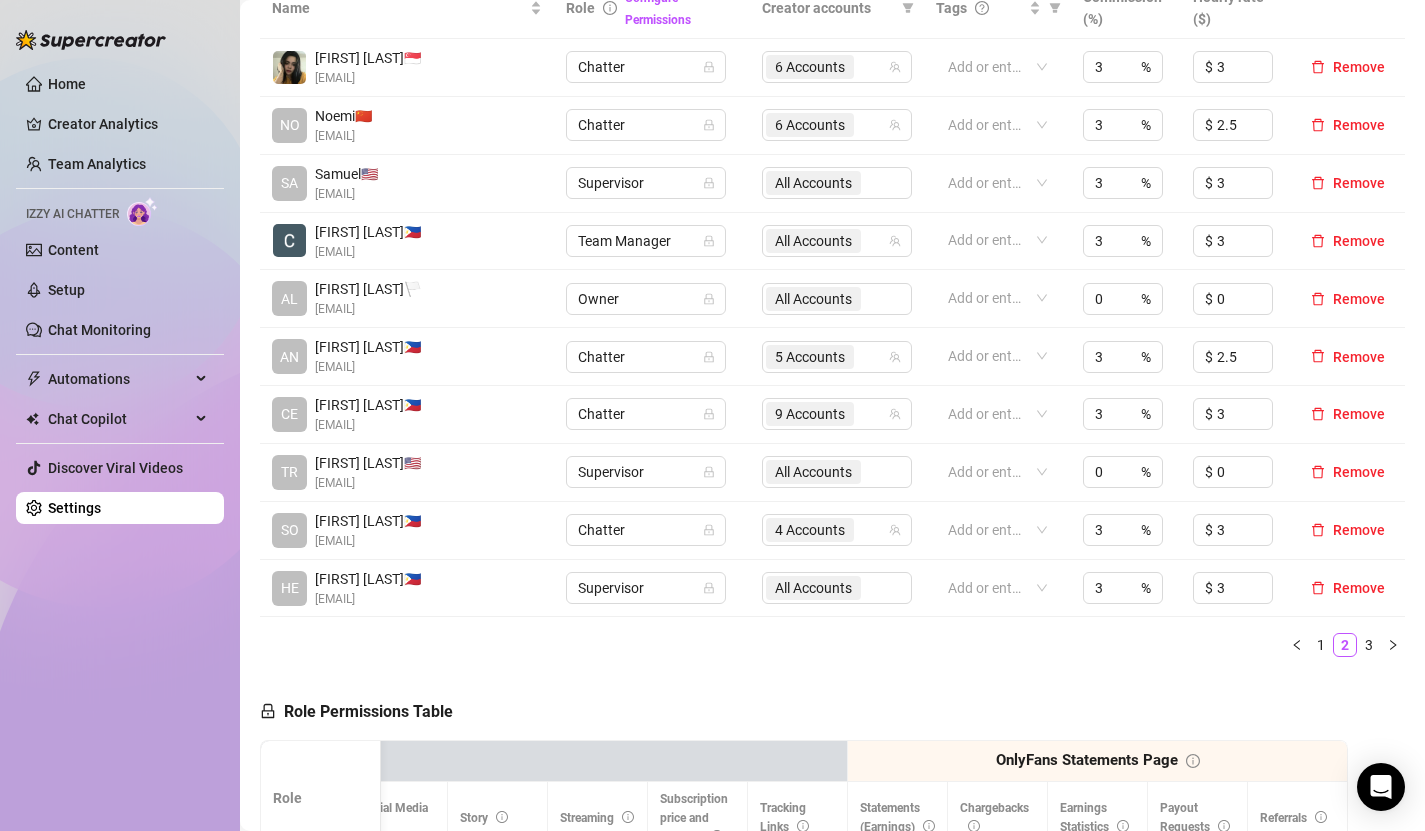 scroll, scrollTop: 480, scrollLeft: 0, axis: vertical 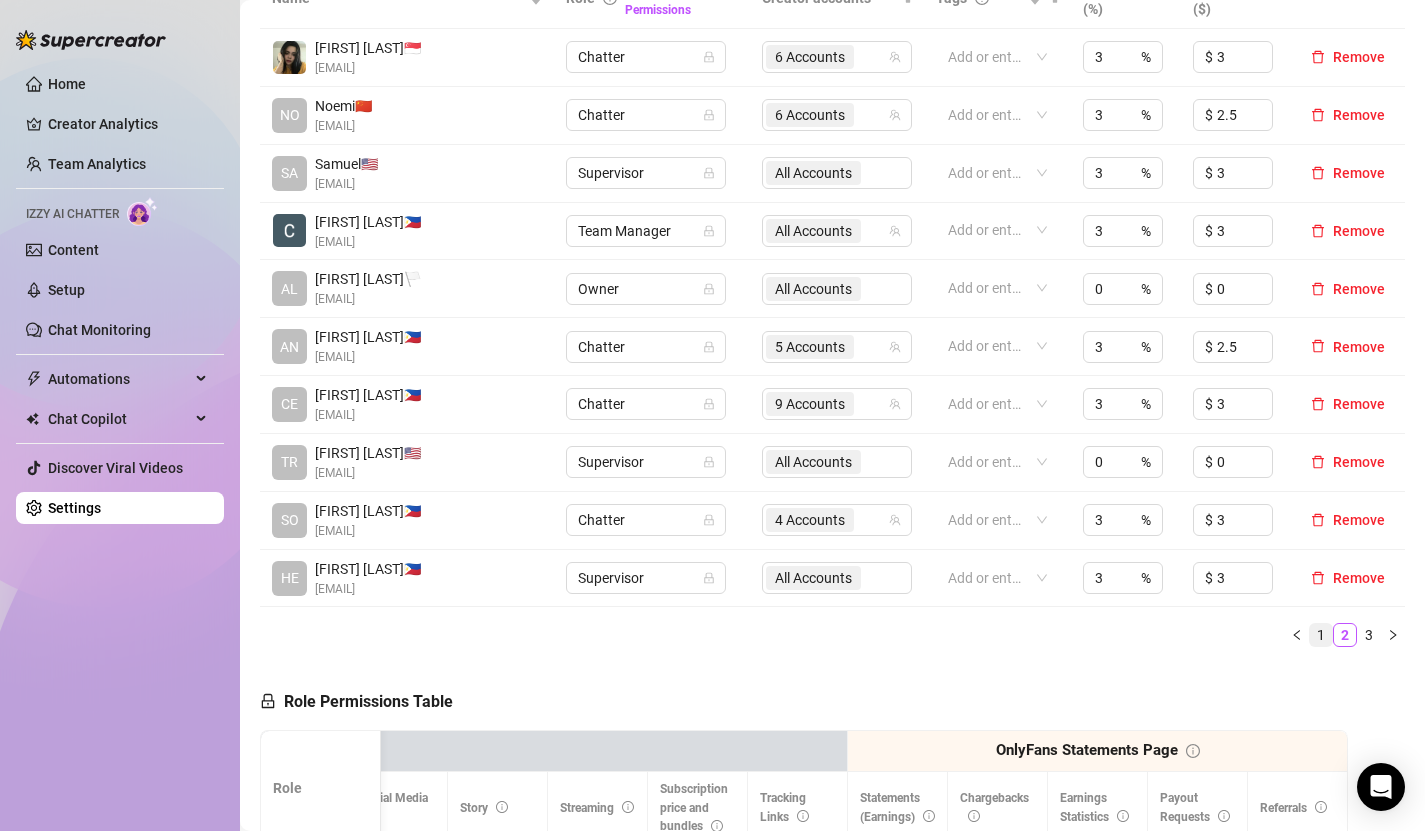 click on "1" at bounding box center (1321, 635) 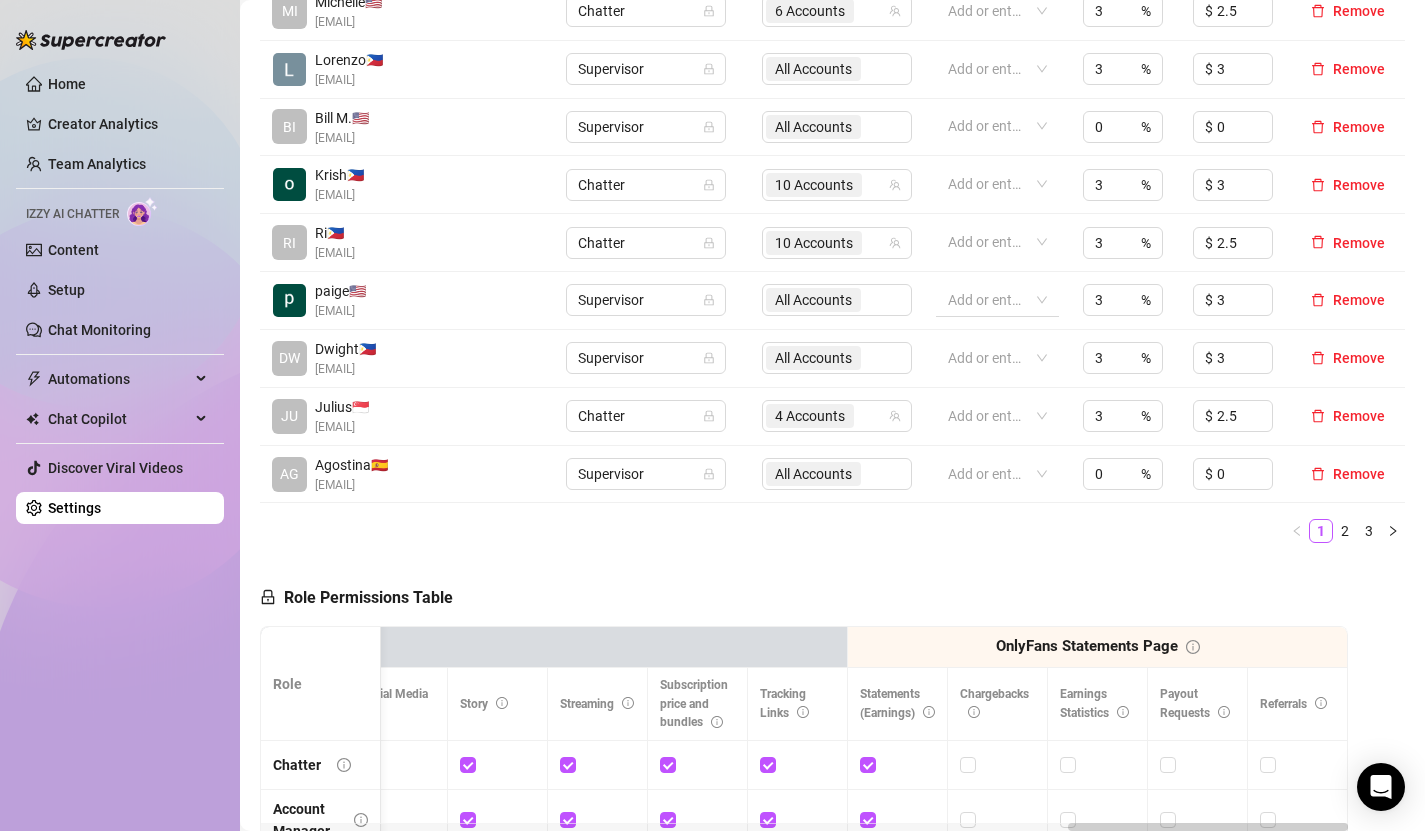 scroll, scrollTop: 640, scrollLeft: 0, axis: vertical 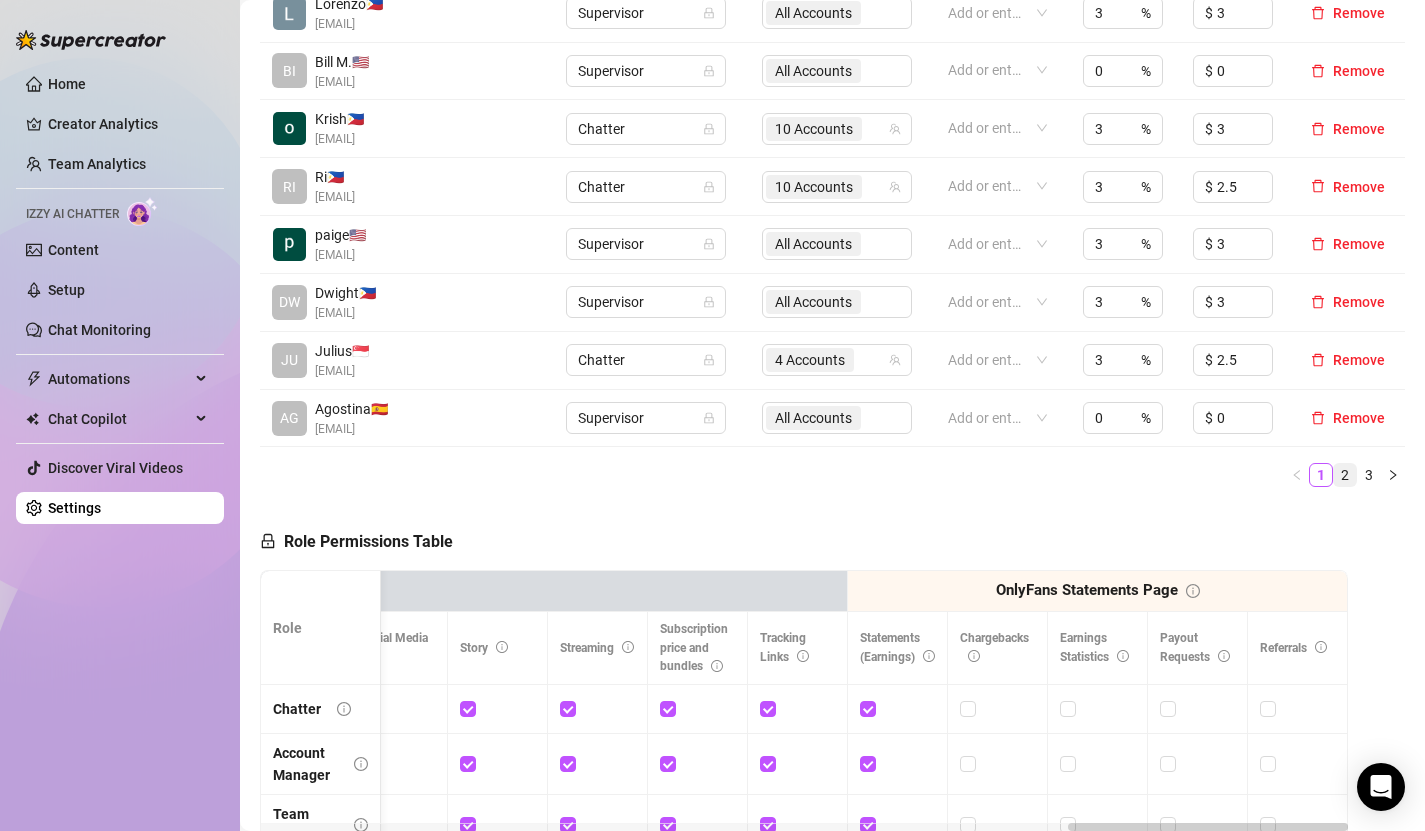 click on "2" at bounding box center (1345, 475) 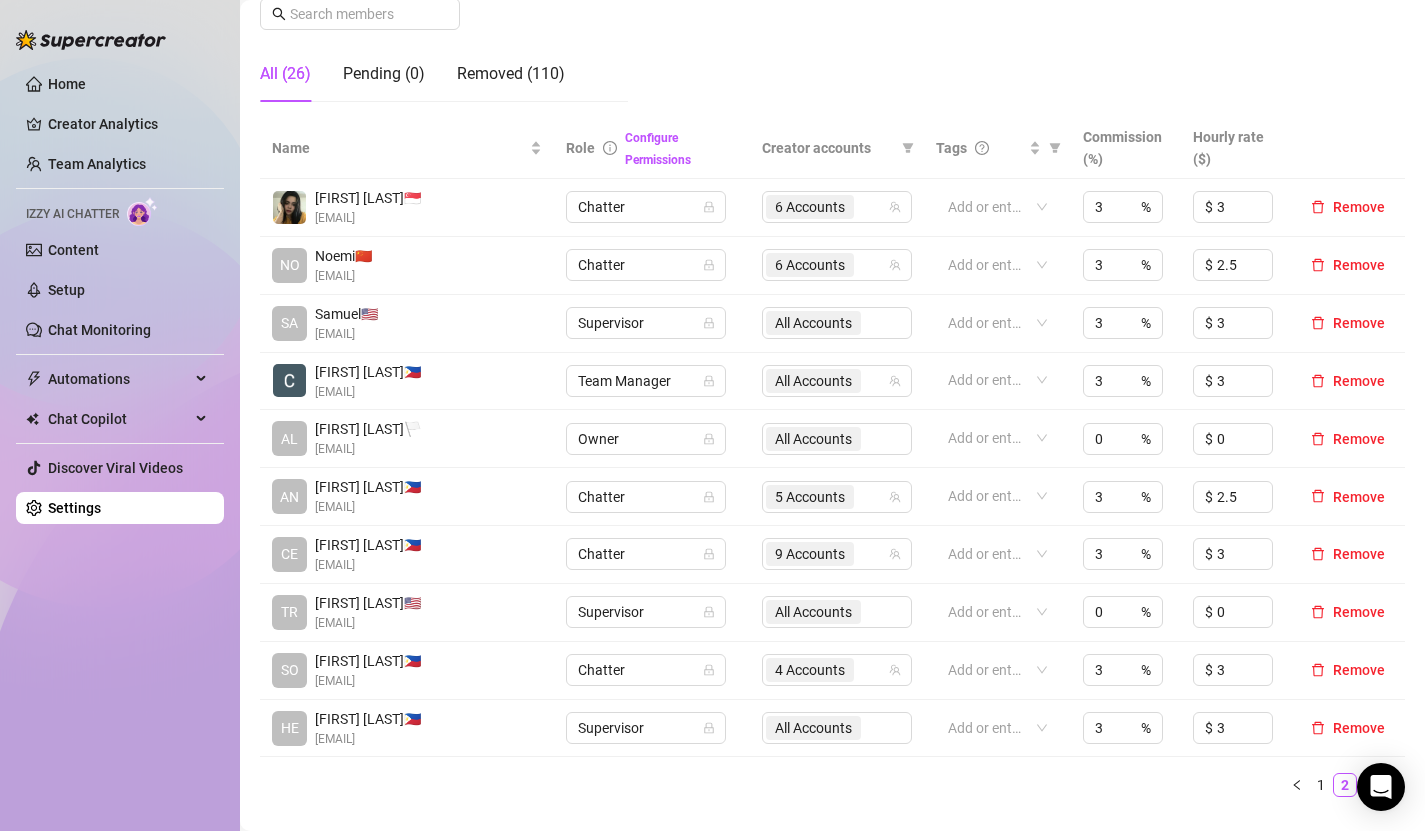 scroll, scrollTop: 466, scrollLeft: 0, axis: vertical 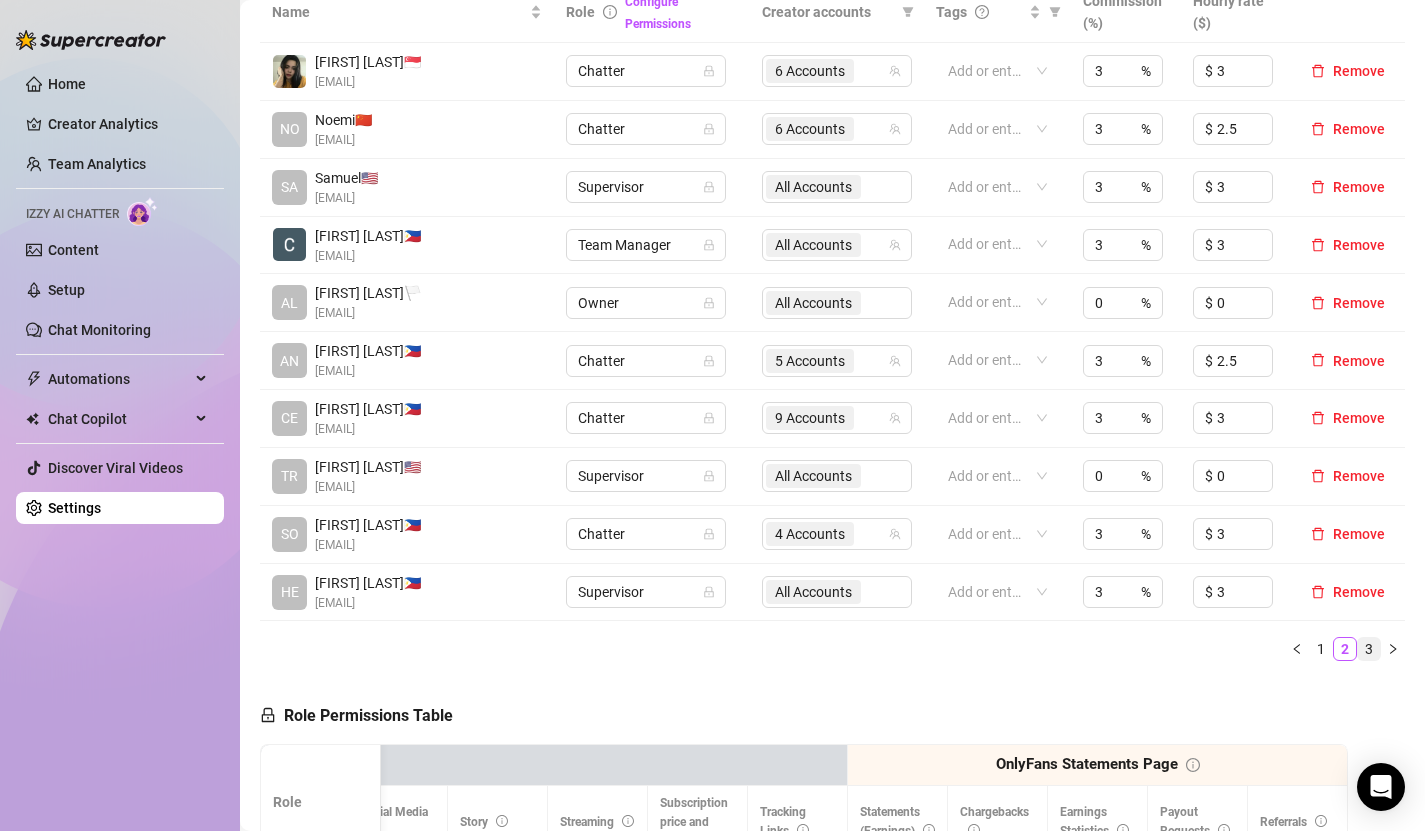 click on "3" at bounding box center [1369, 649] 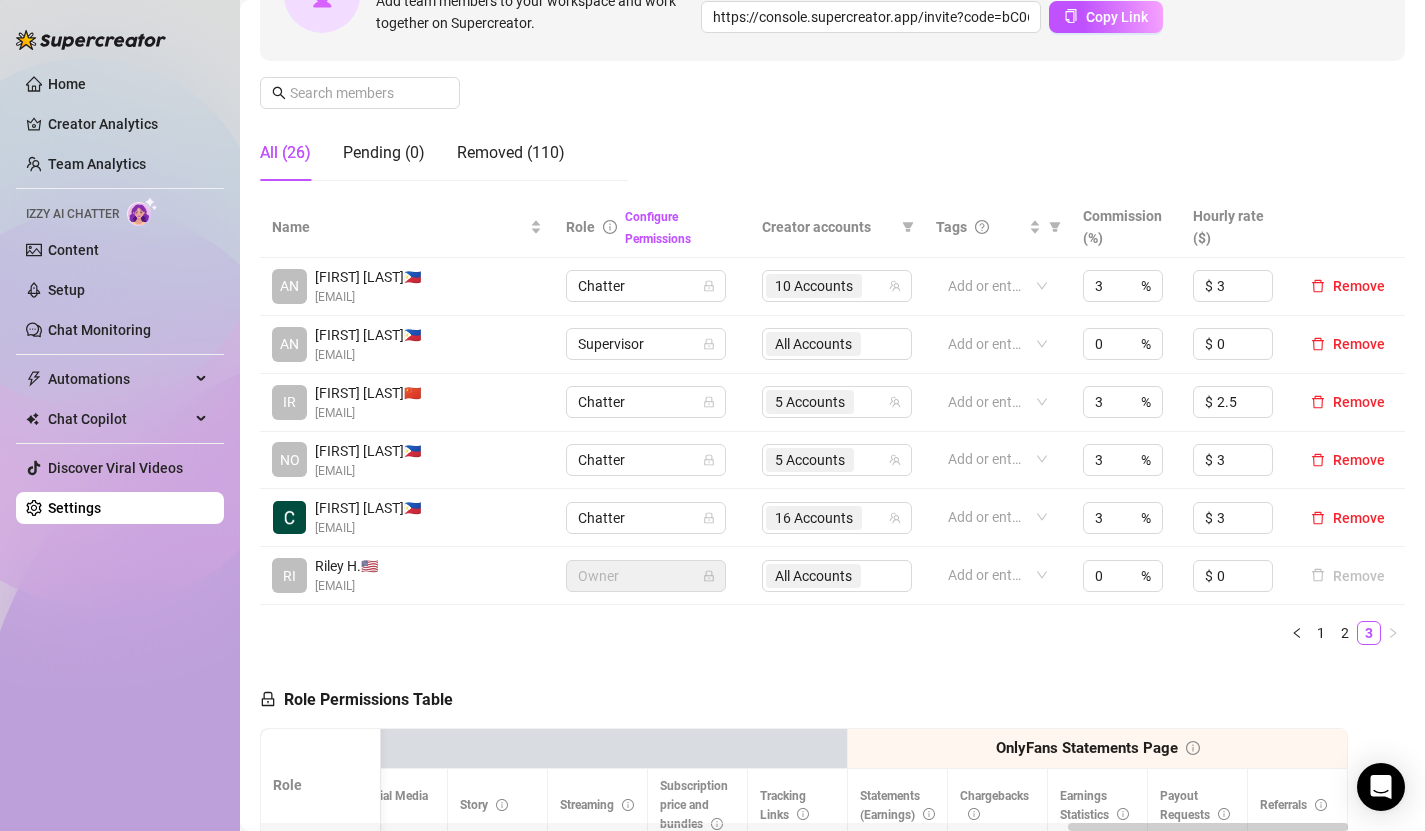 scroll, scrollTop: 245, scrollLeft: 0, axis: vertical 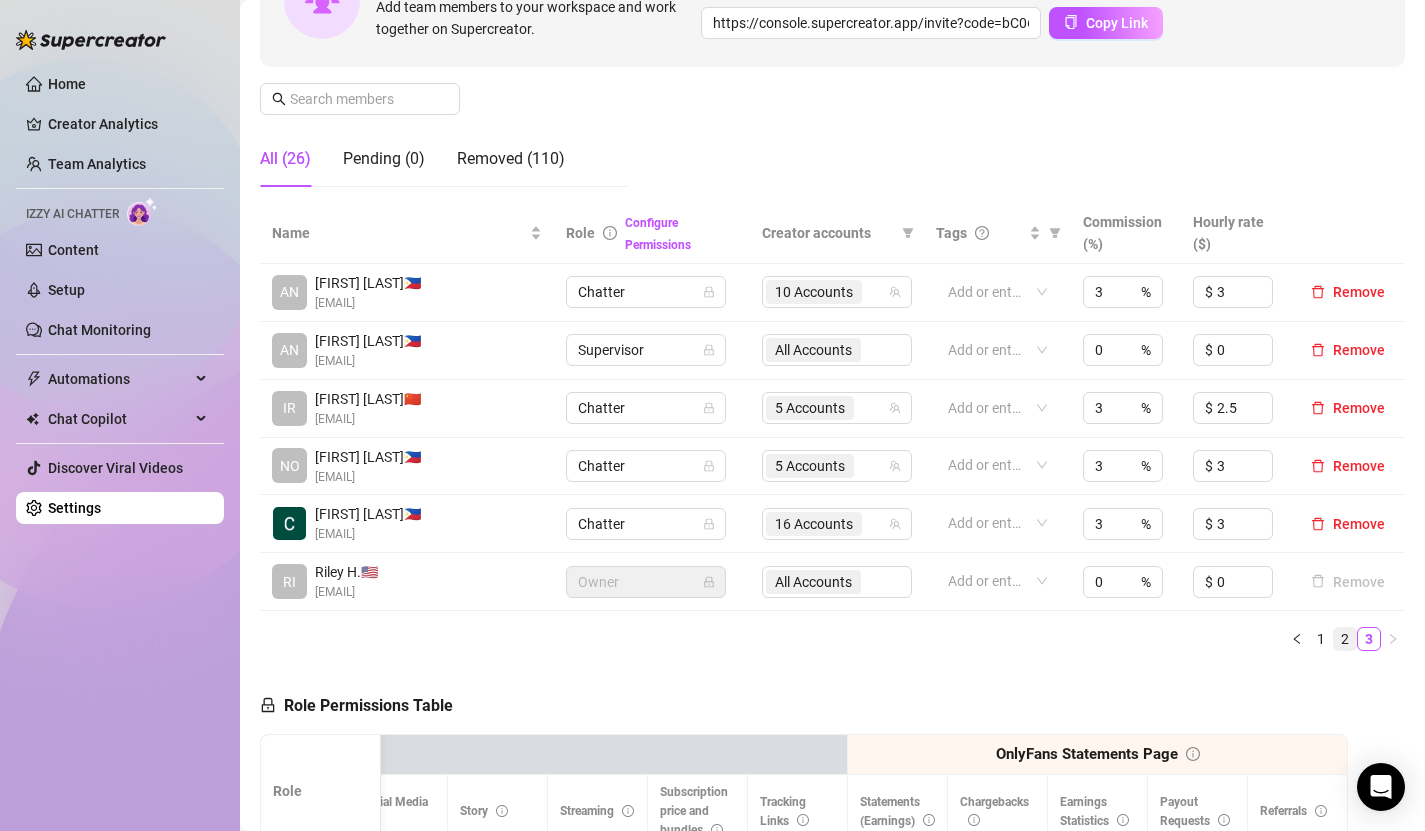 click on "2" at bounding box center [1345, 639] 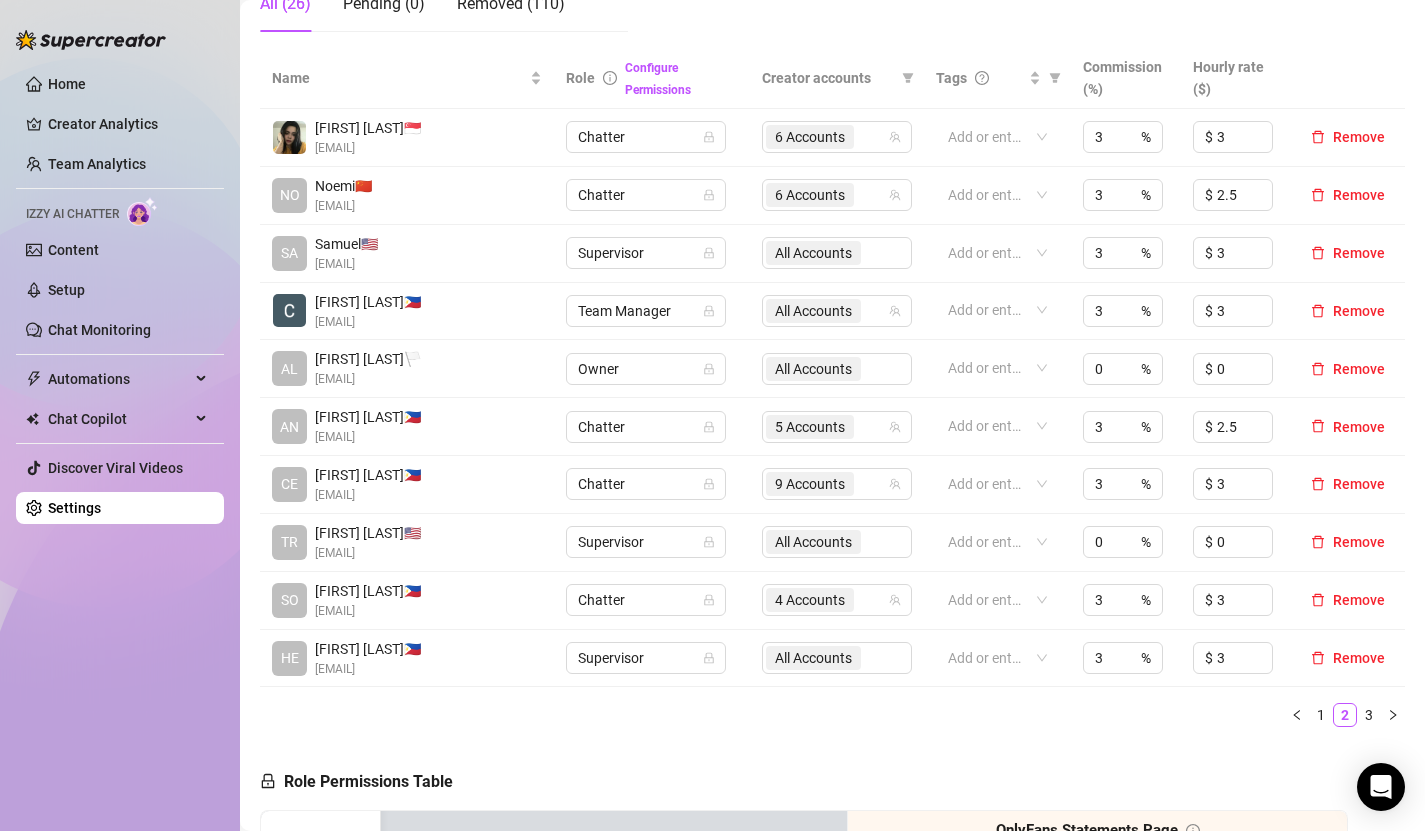 scroll, scrollTop: 402, scrollLeft: 0, axis: vertical 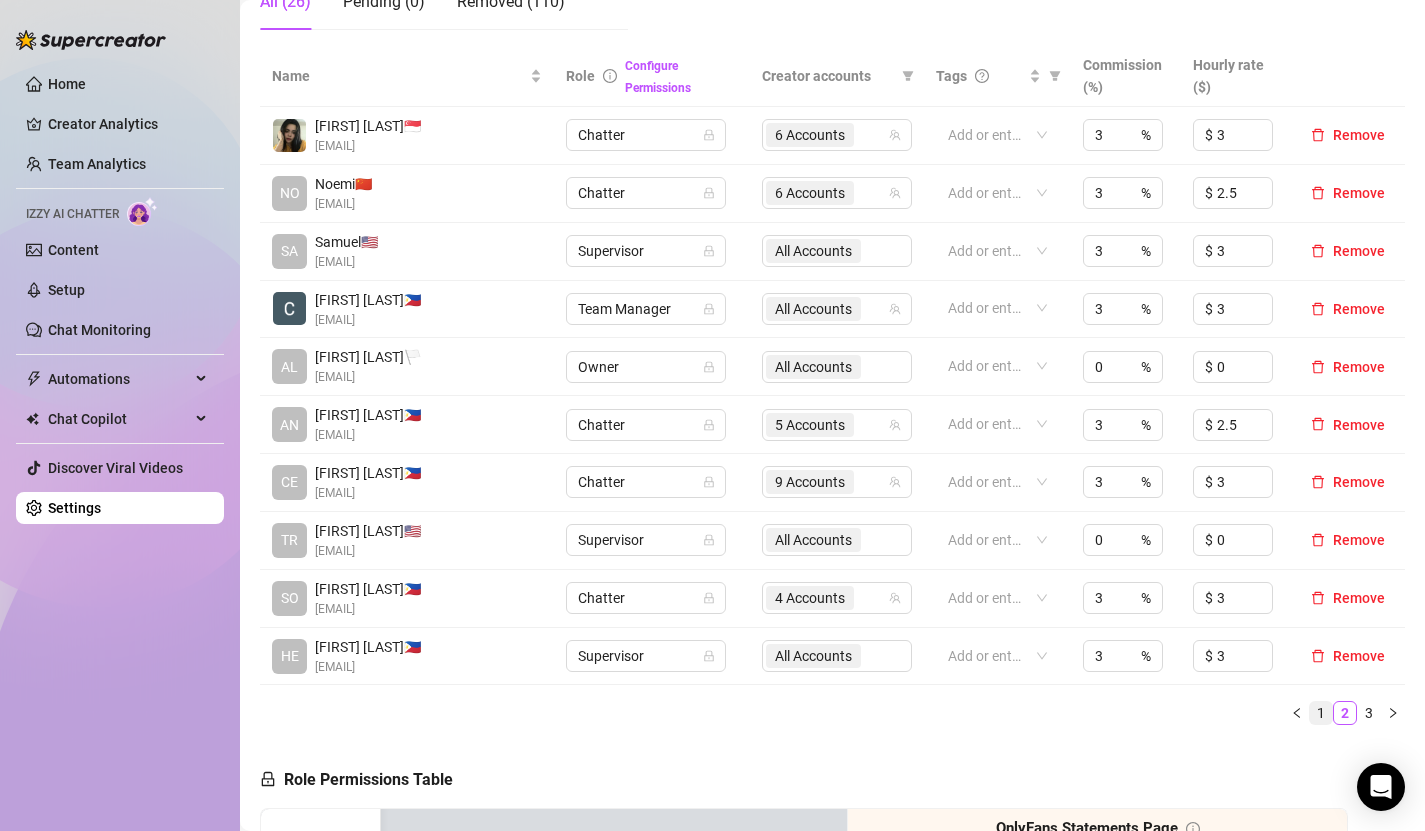 click on "1" at bounding box center (1321, 713) 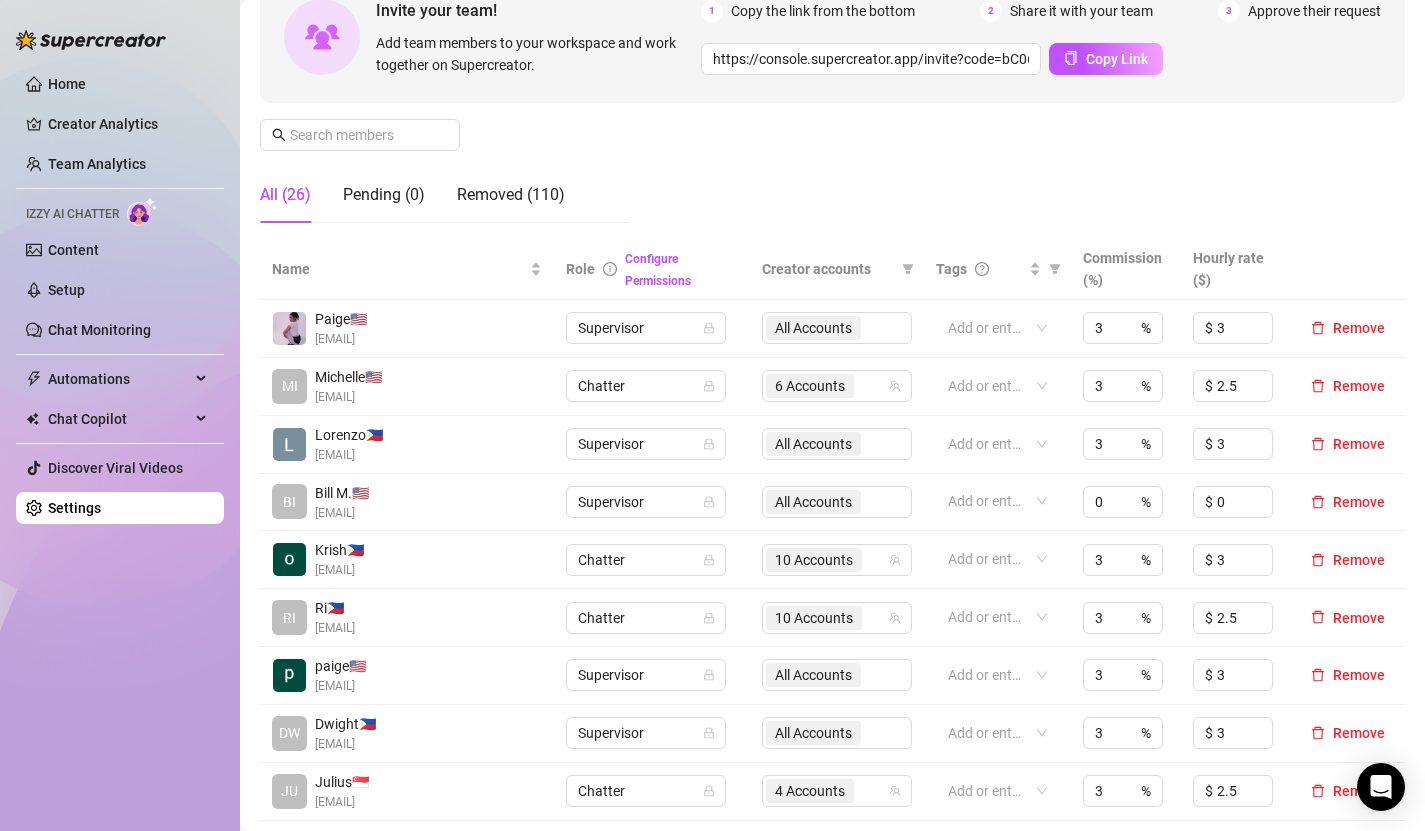 scroll, scrollTop: 182, scrollLeft: 0, axis: vertical 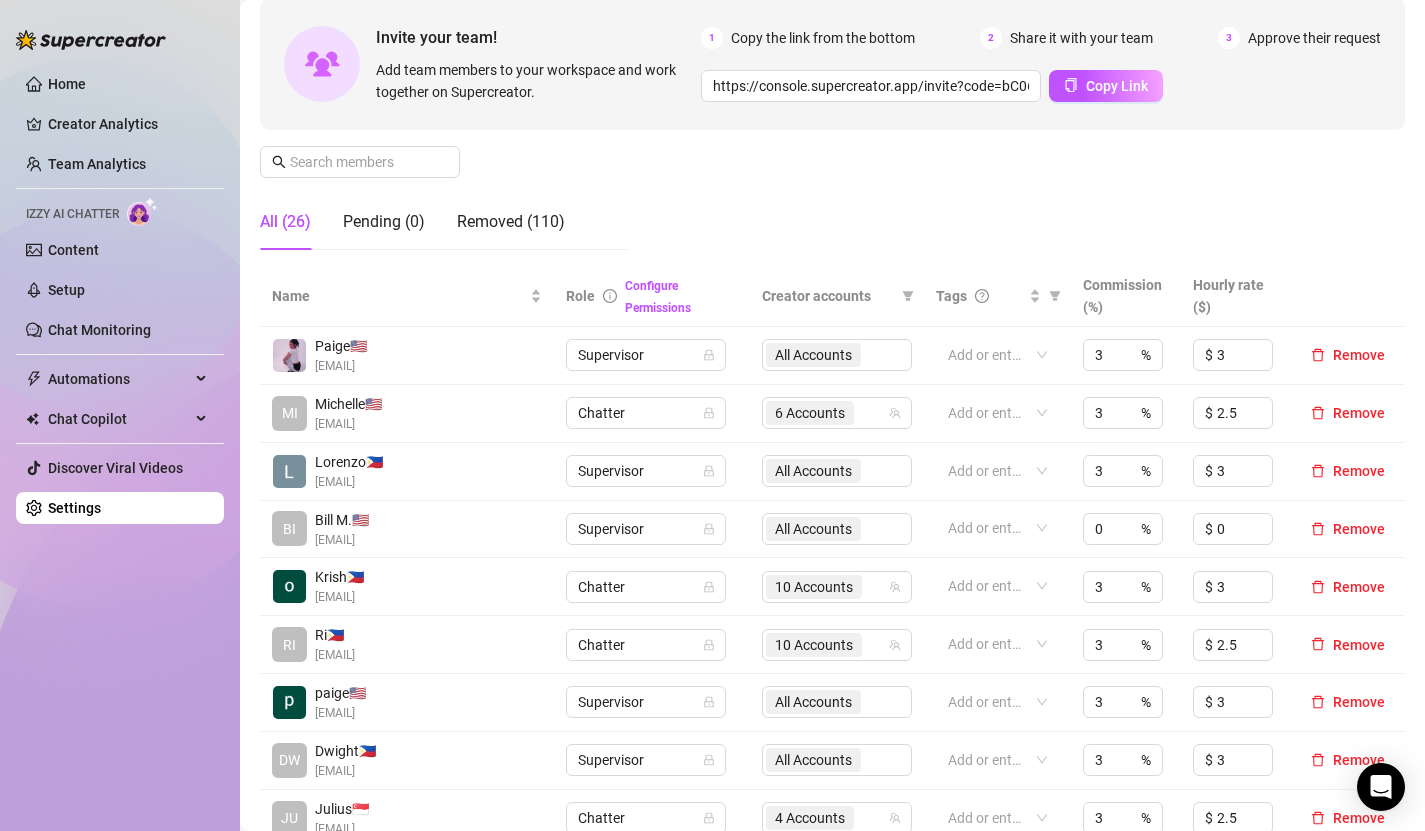 click at bounding box center (289, 355) 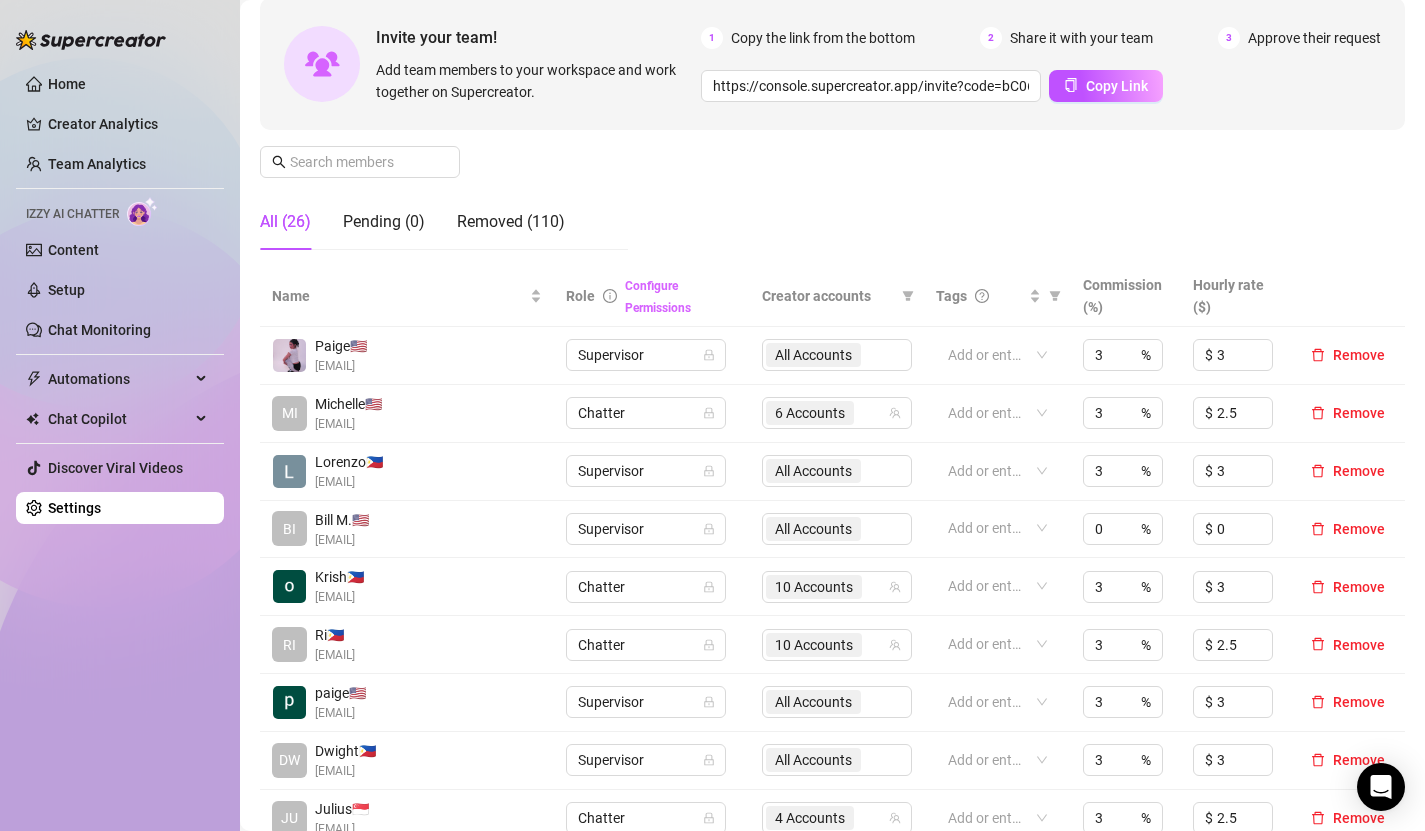 click on "Configure Permissions" at bounding box center [658, 297] 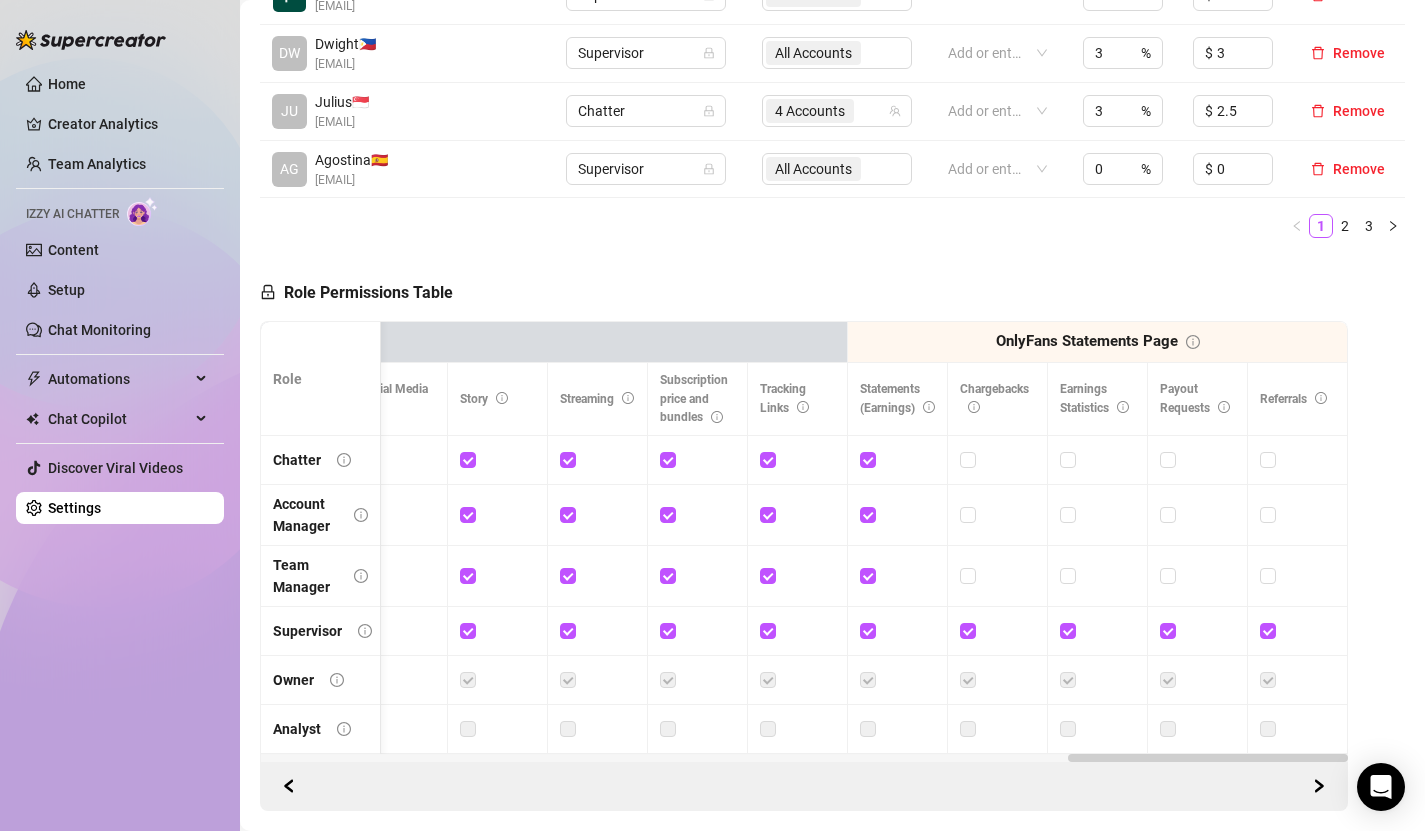 scroll, scrollTop: 964, scrollLeft: 0, axis: vertical 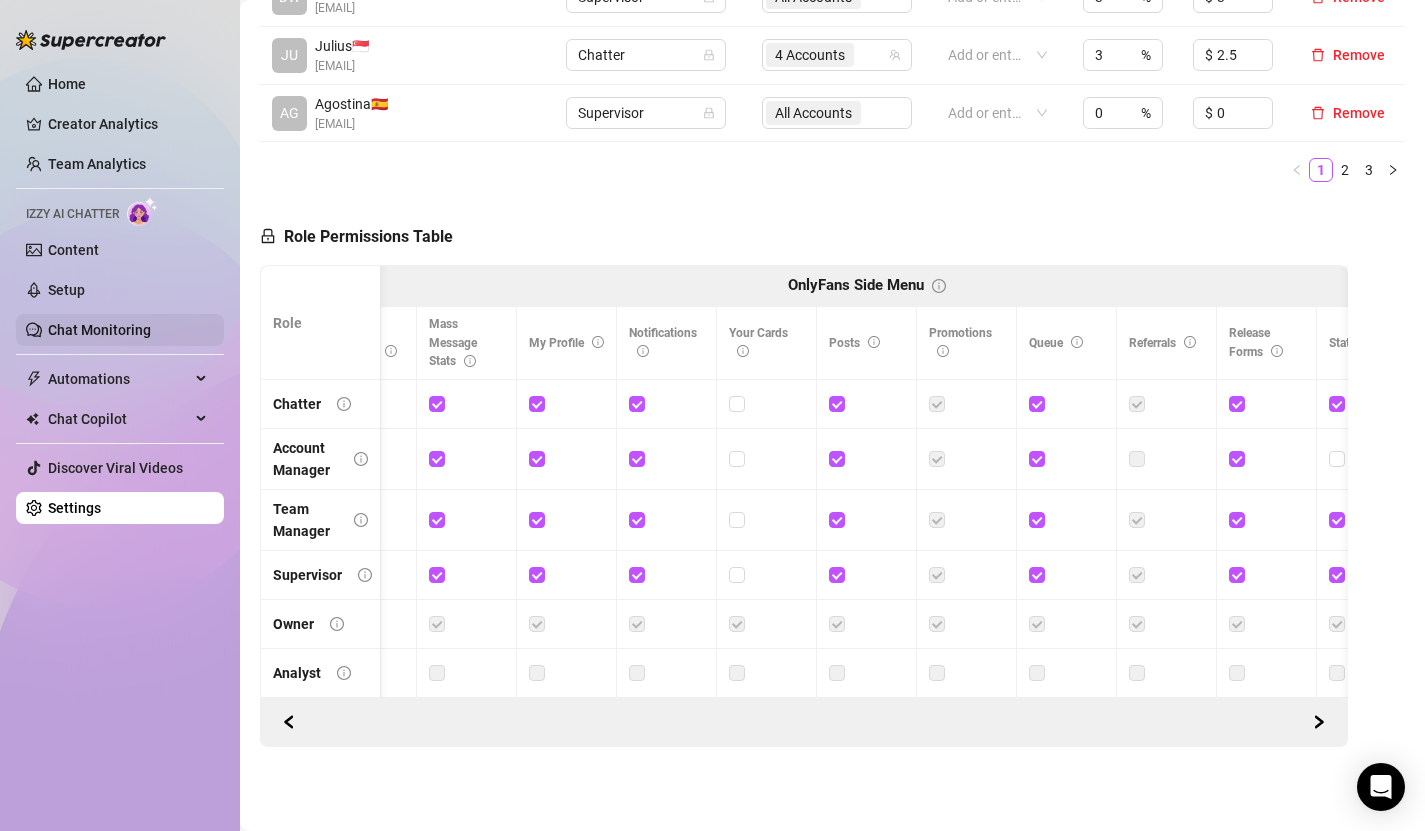 click on "Chat Monitoring" at bounding box center (99, 330) 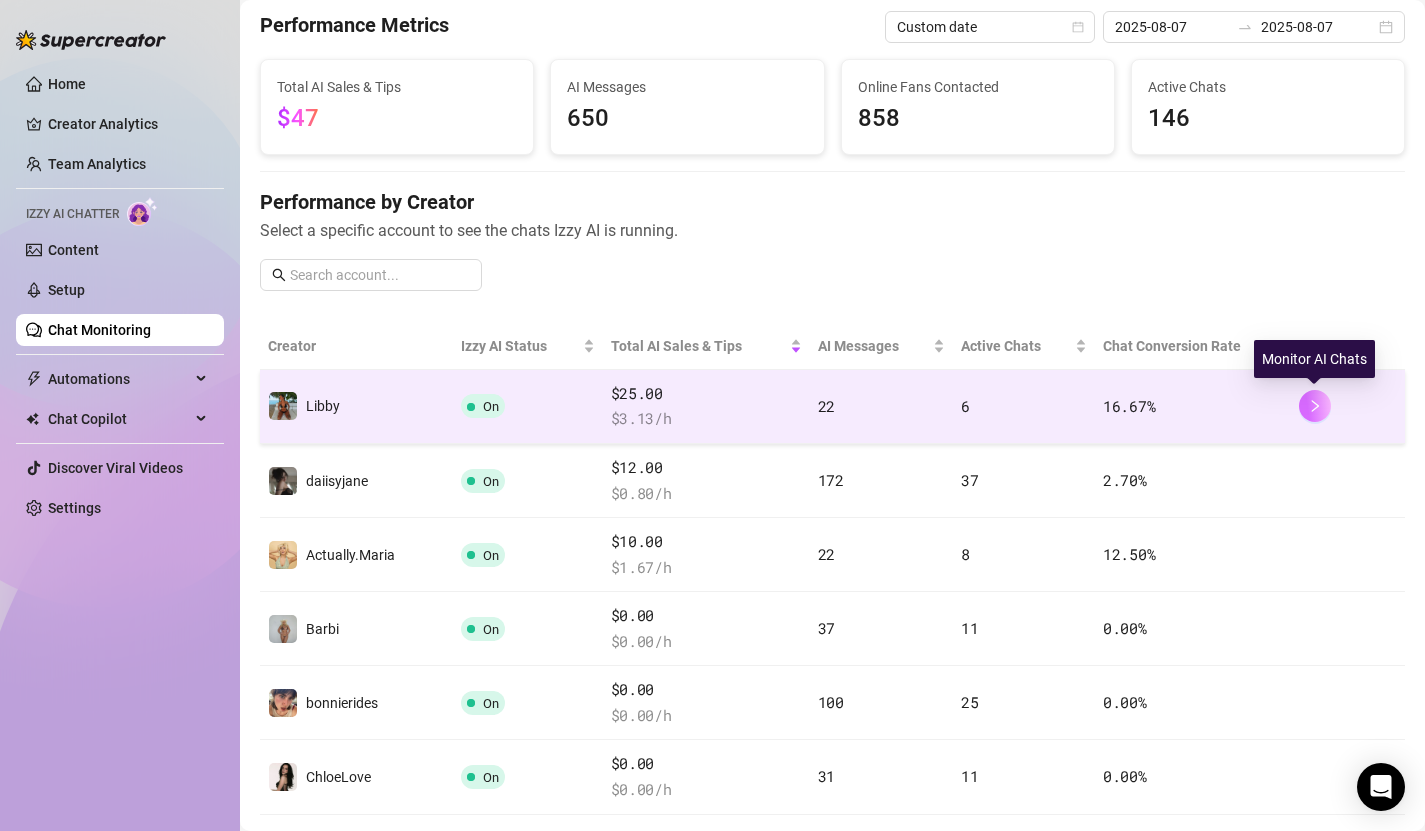 click at bounding box center (1315, 406) 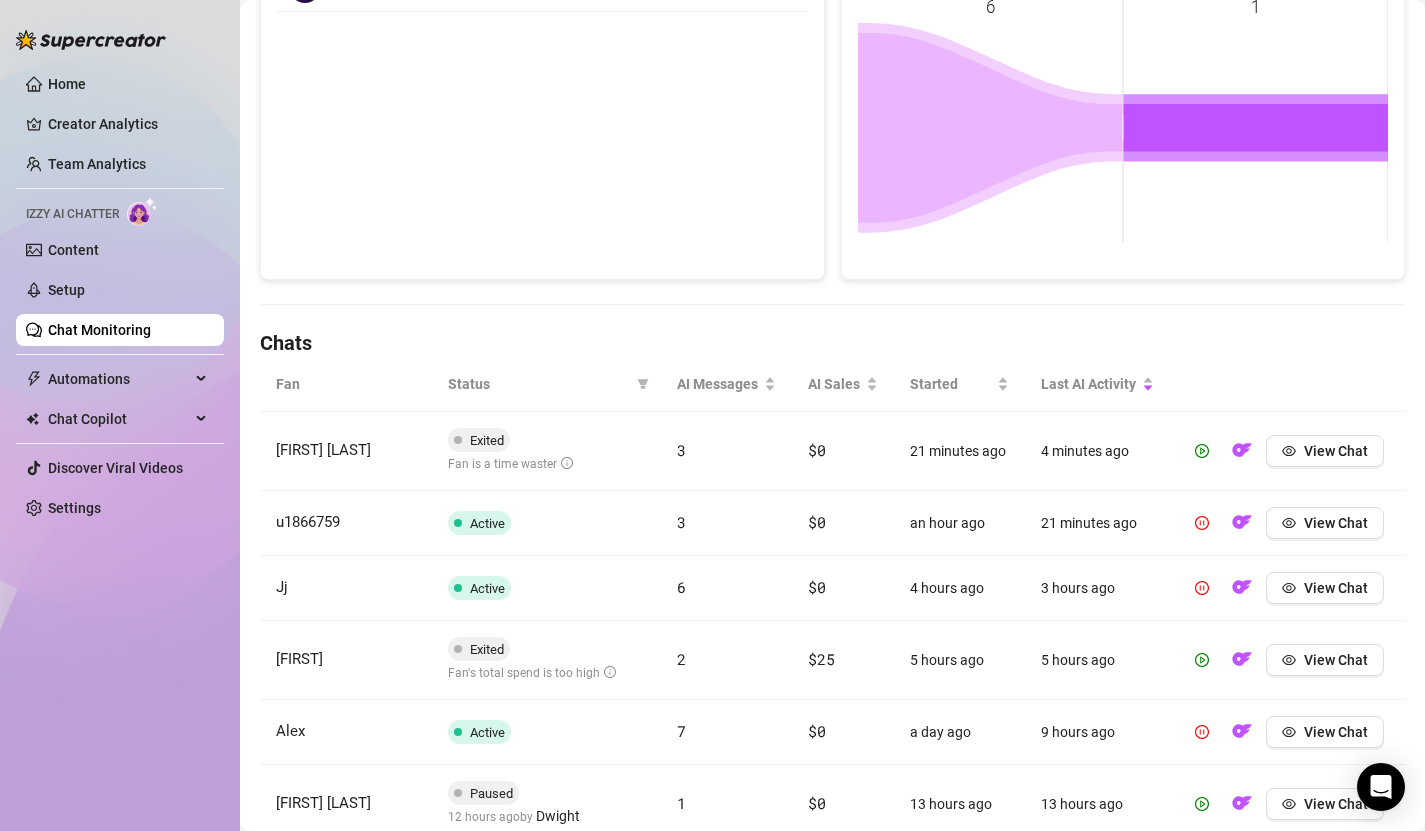 scroll, scrollTop: 385, scrollLeft: 0, axis: vertical 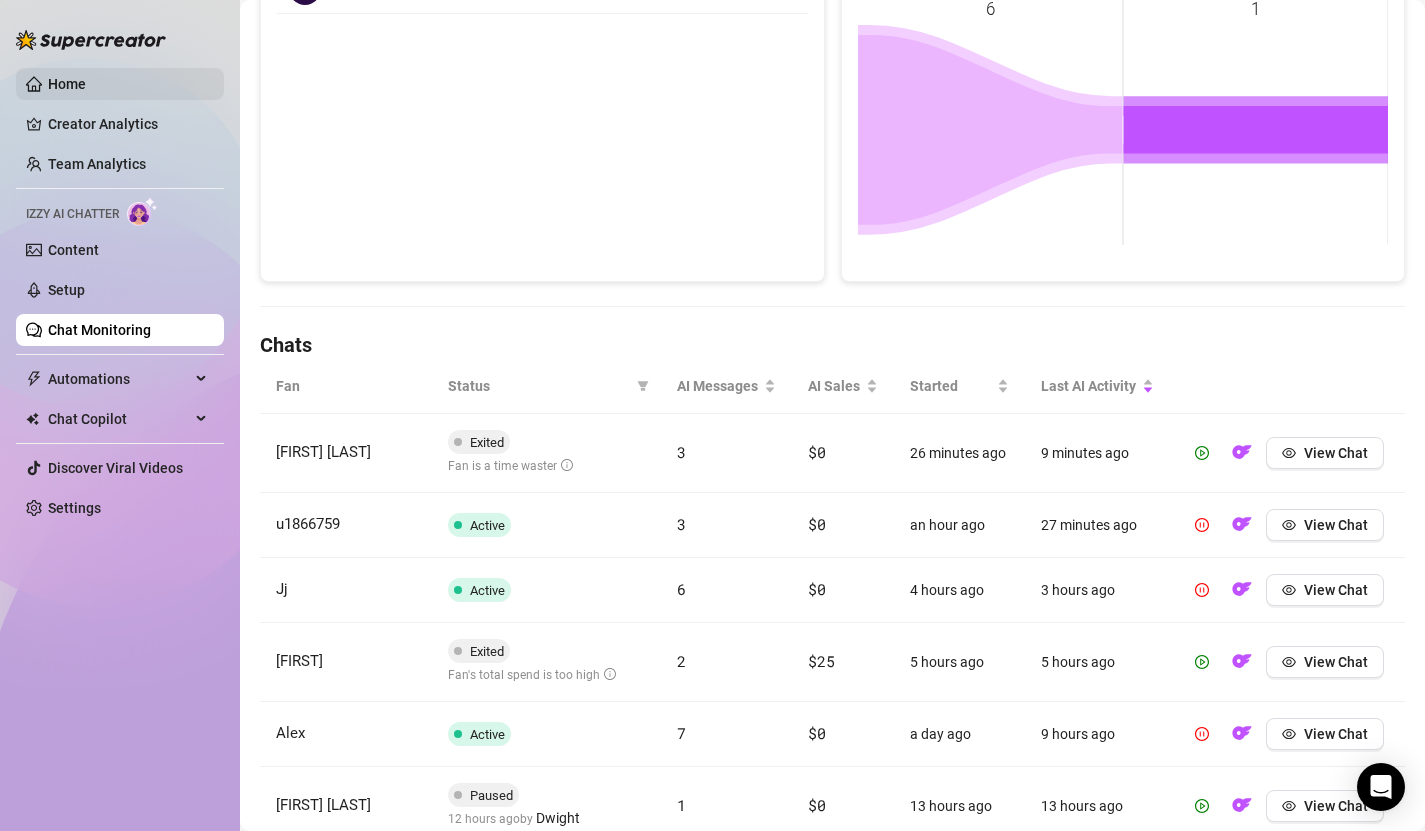 click on "Home" at bounding box center (67, 84) 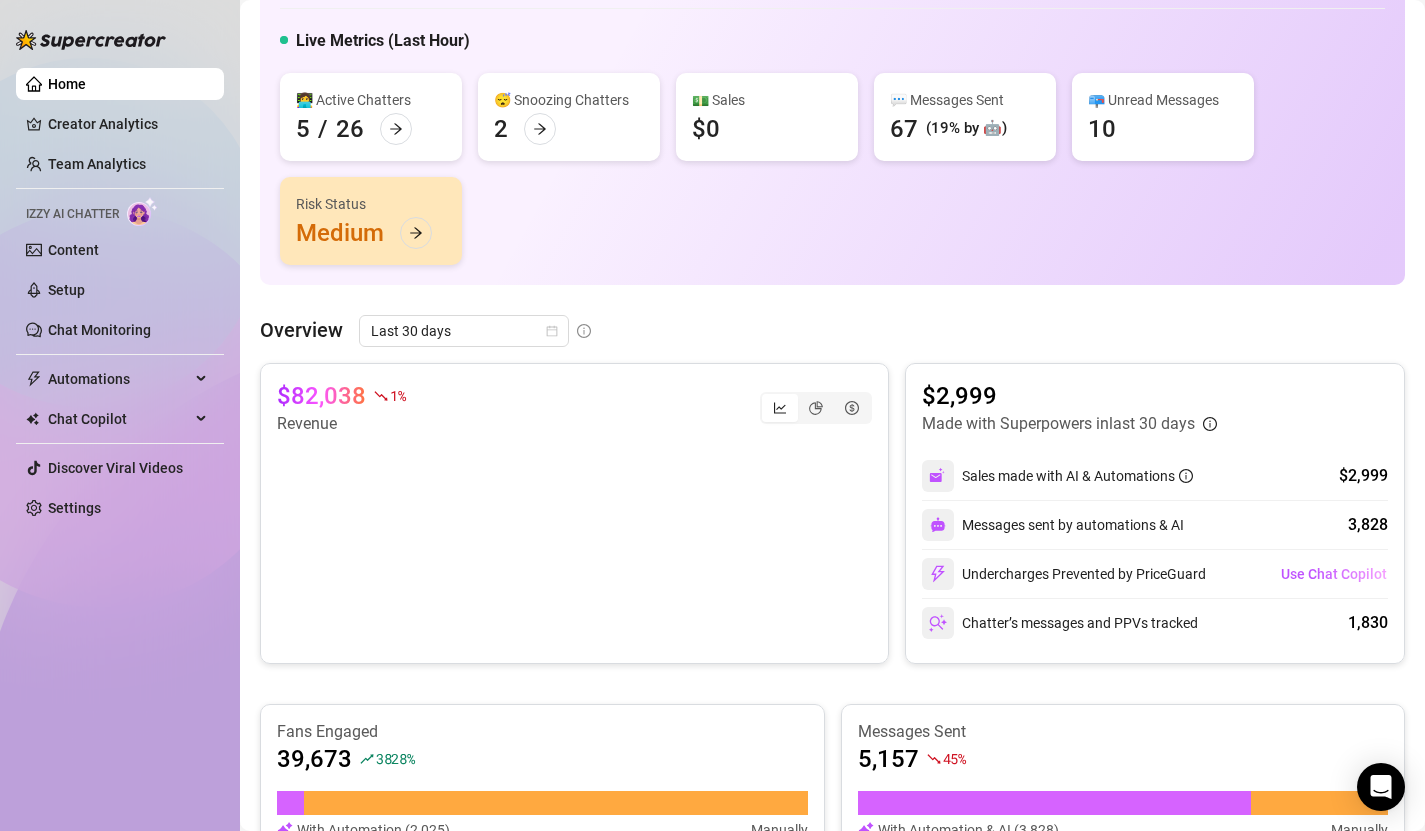 scroll, scrollTop: 0, scrollLeft: 0, axis: both 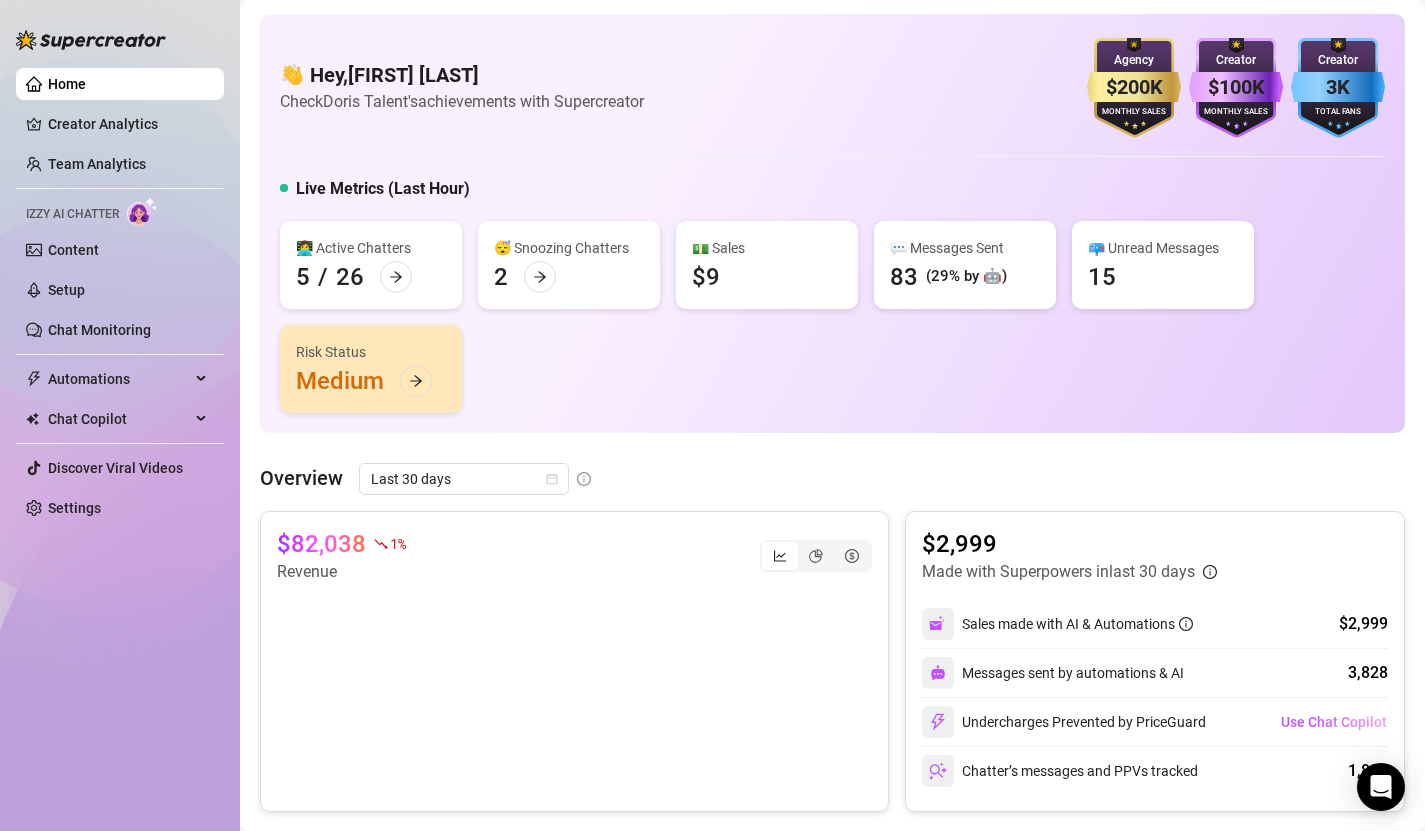 click on "Home" at bounding box center (67, 84) 